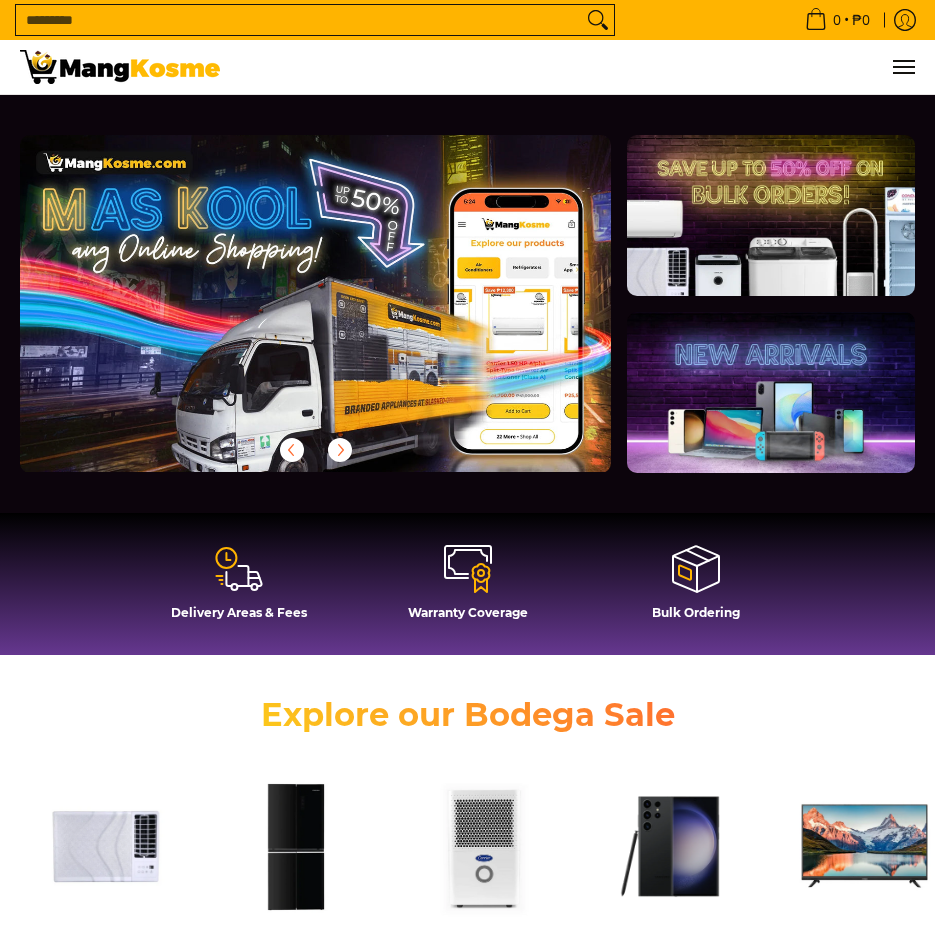 scroll, scrollTop: 0, scrollLeft: 0, axis: both 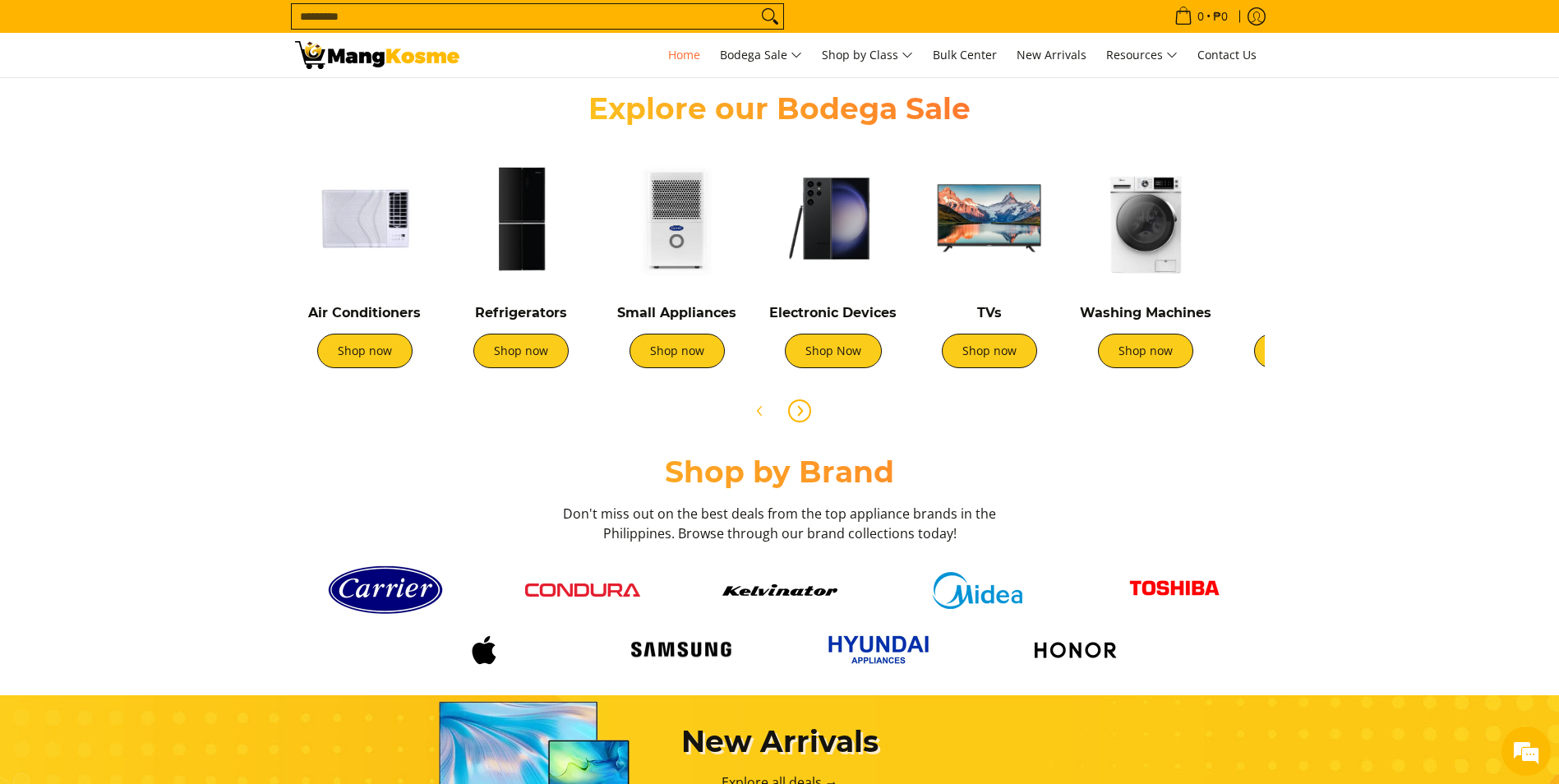 click at bounding box center (800, 411) 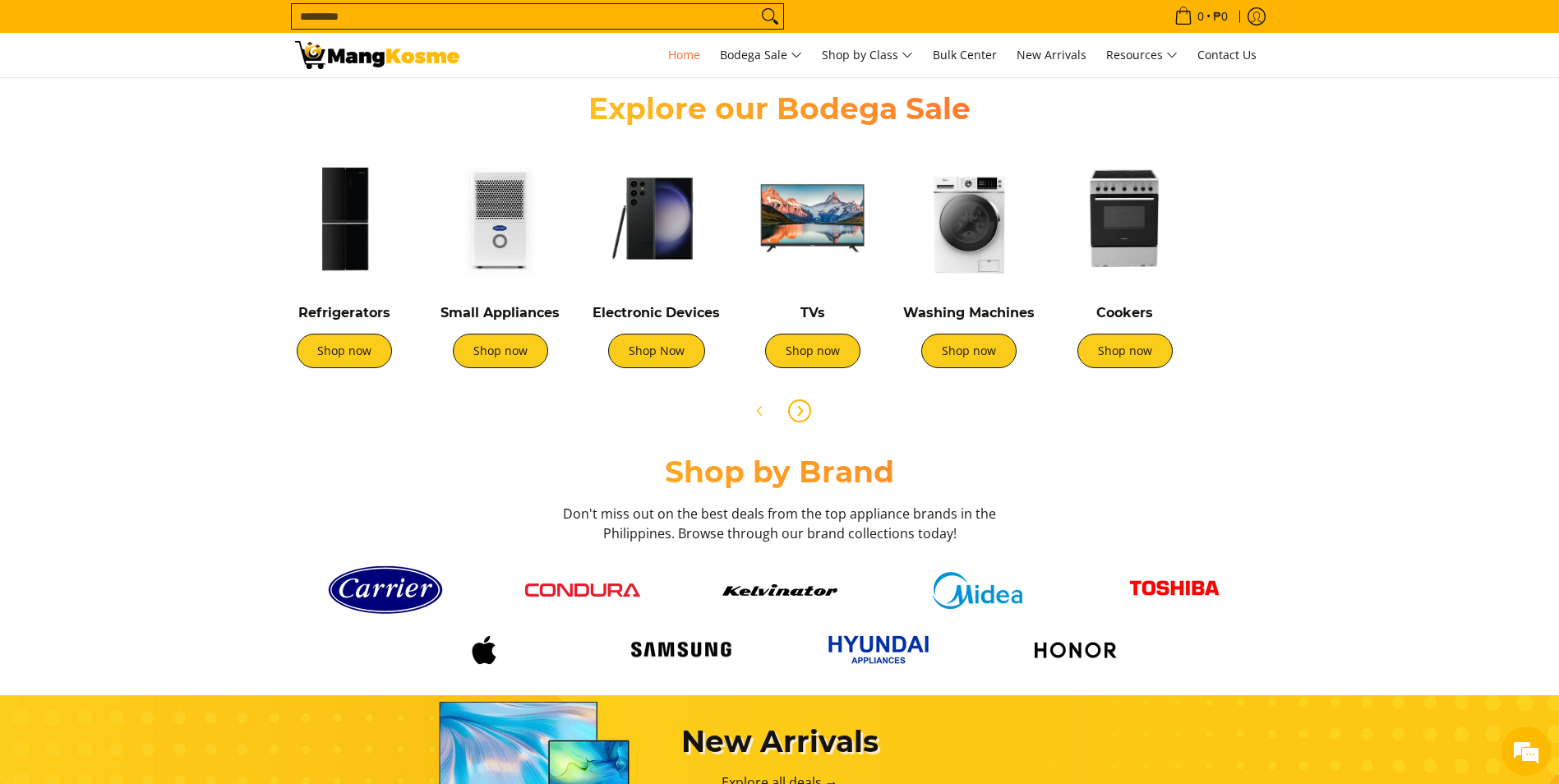scroll, scrollTop: 0, scrollLeft: 846, axis: horizontal 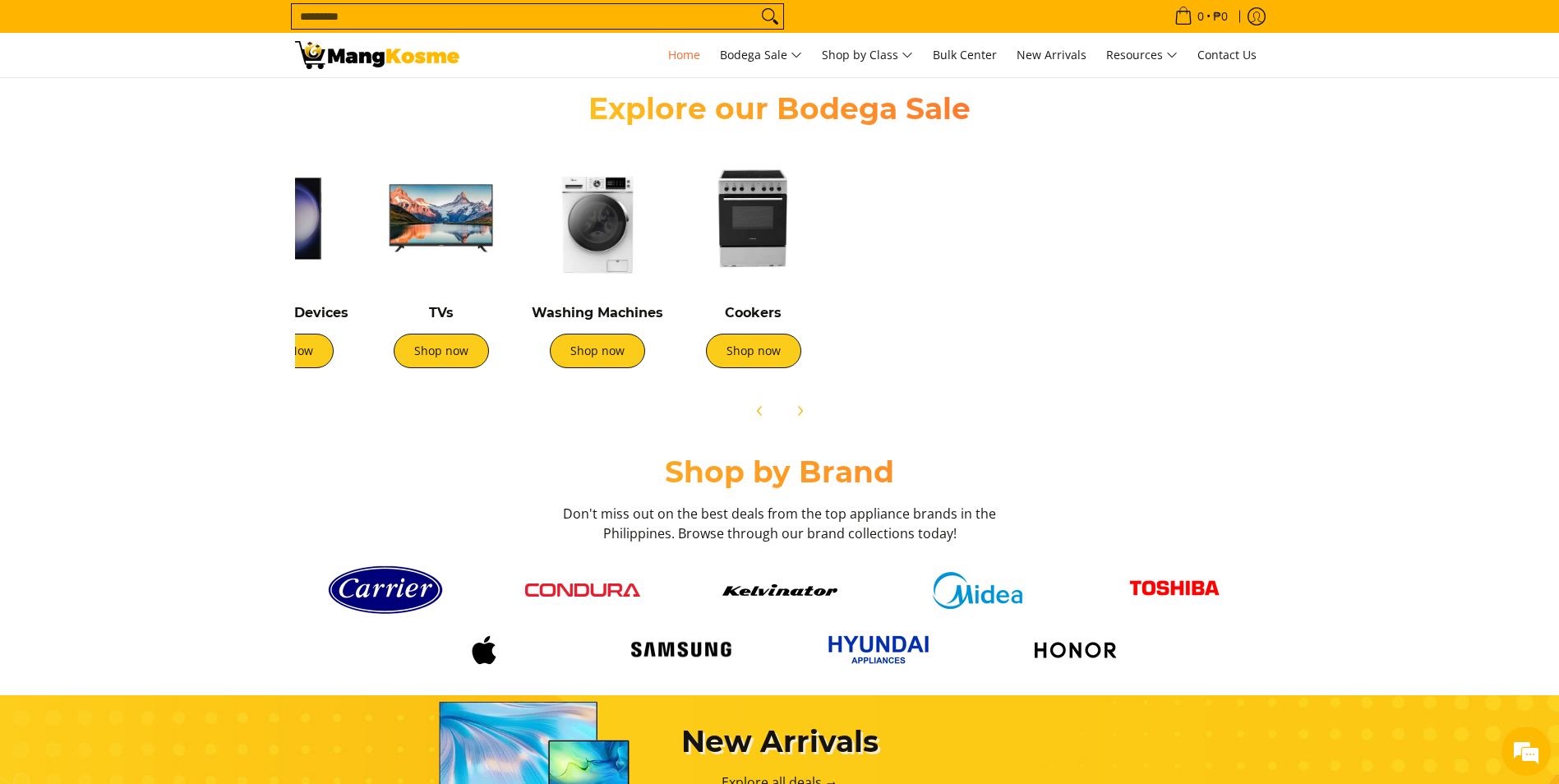 click at bounding box center (780, 411) 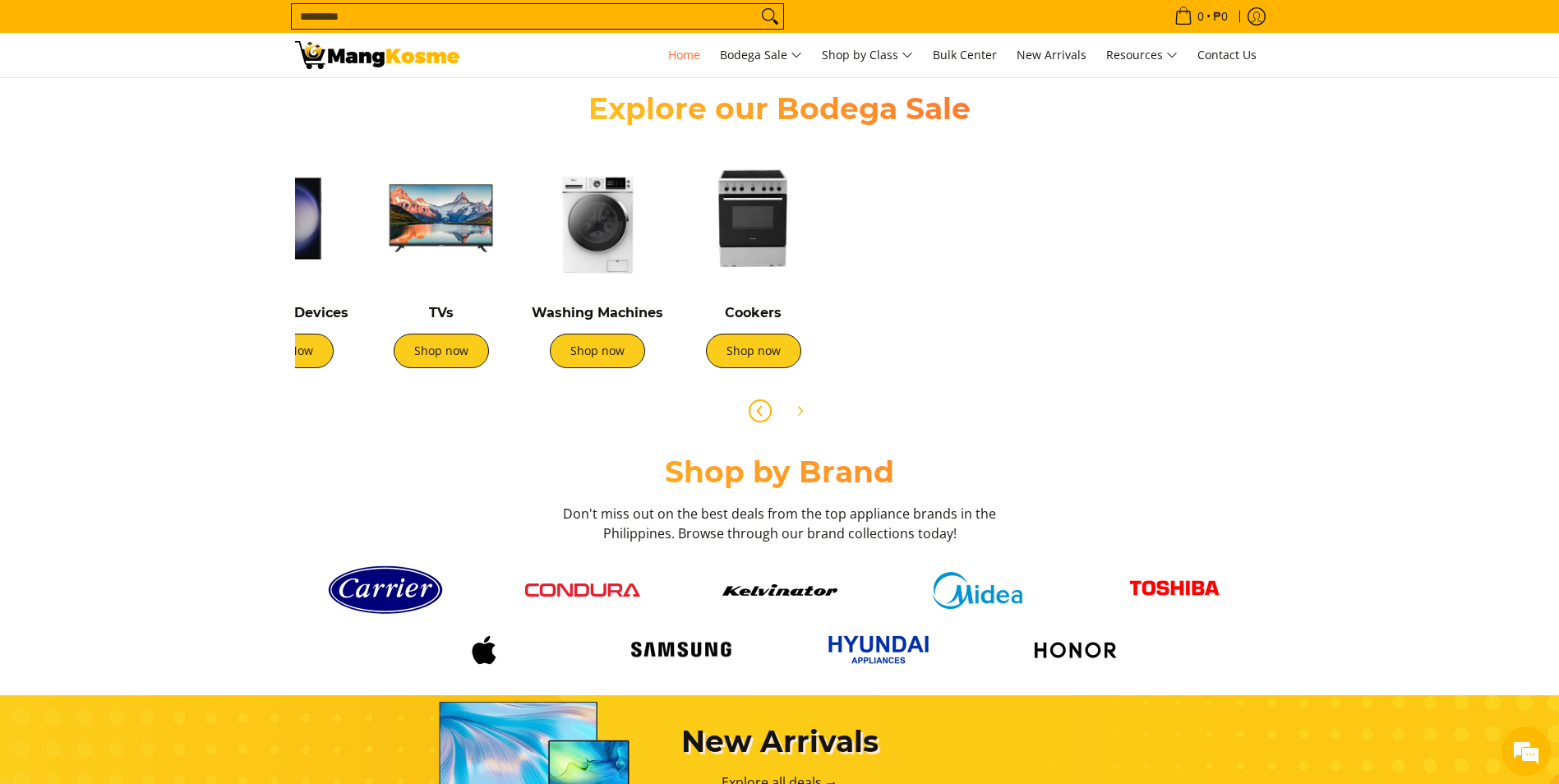 click at bounding box center [760, 411] 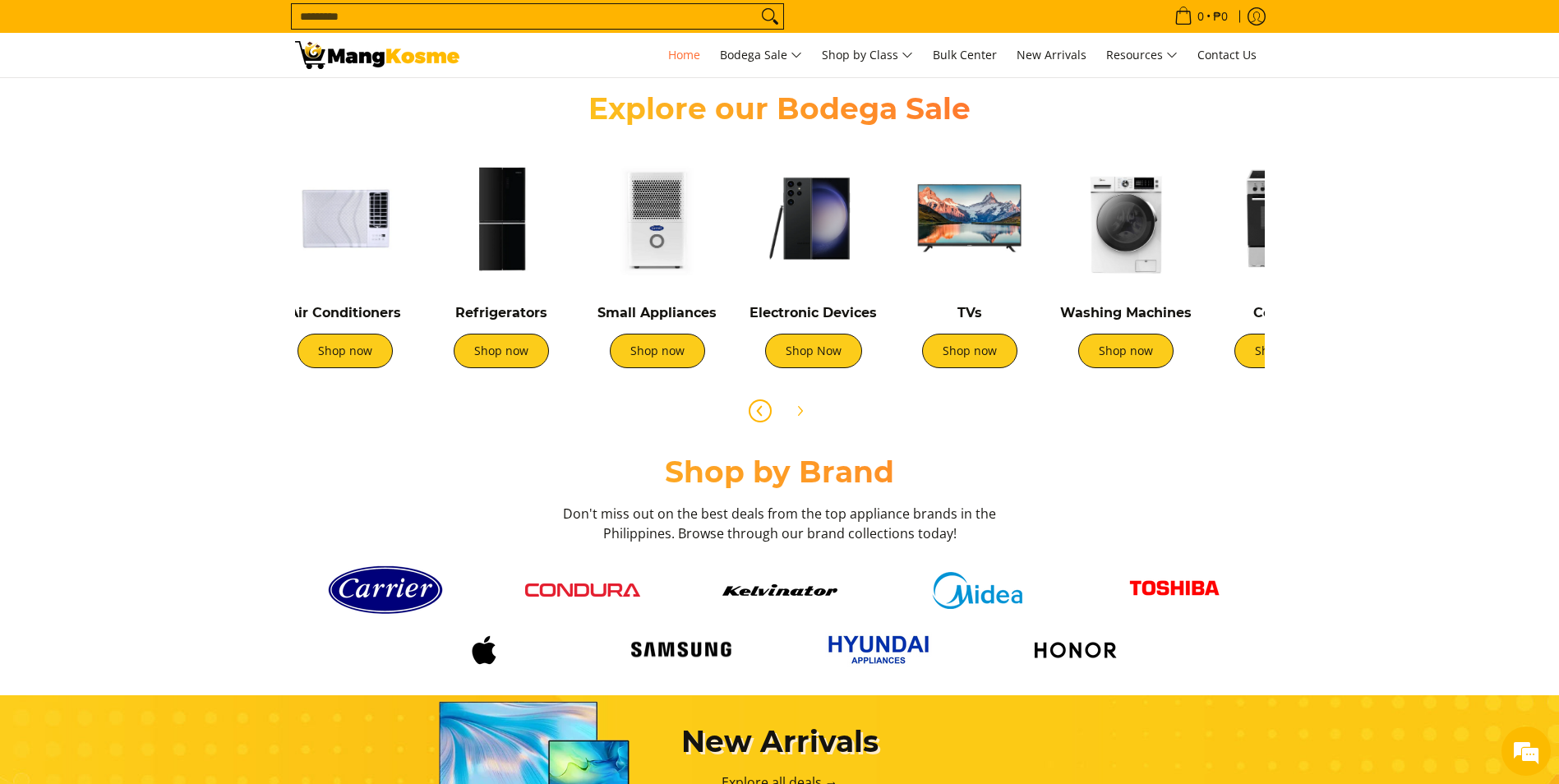 scroll, scrollTop: 0, scrollLeft: 0, axis: both 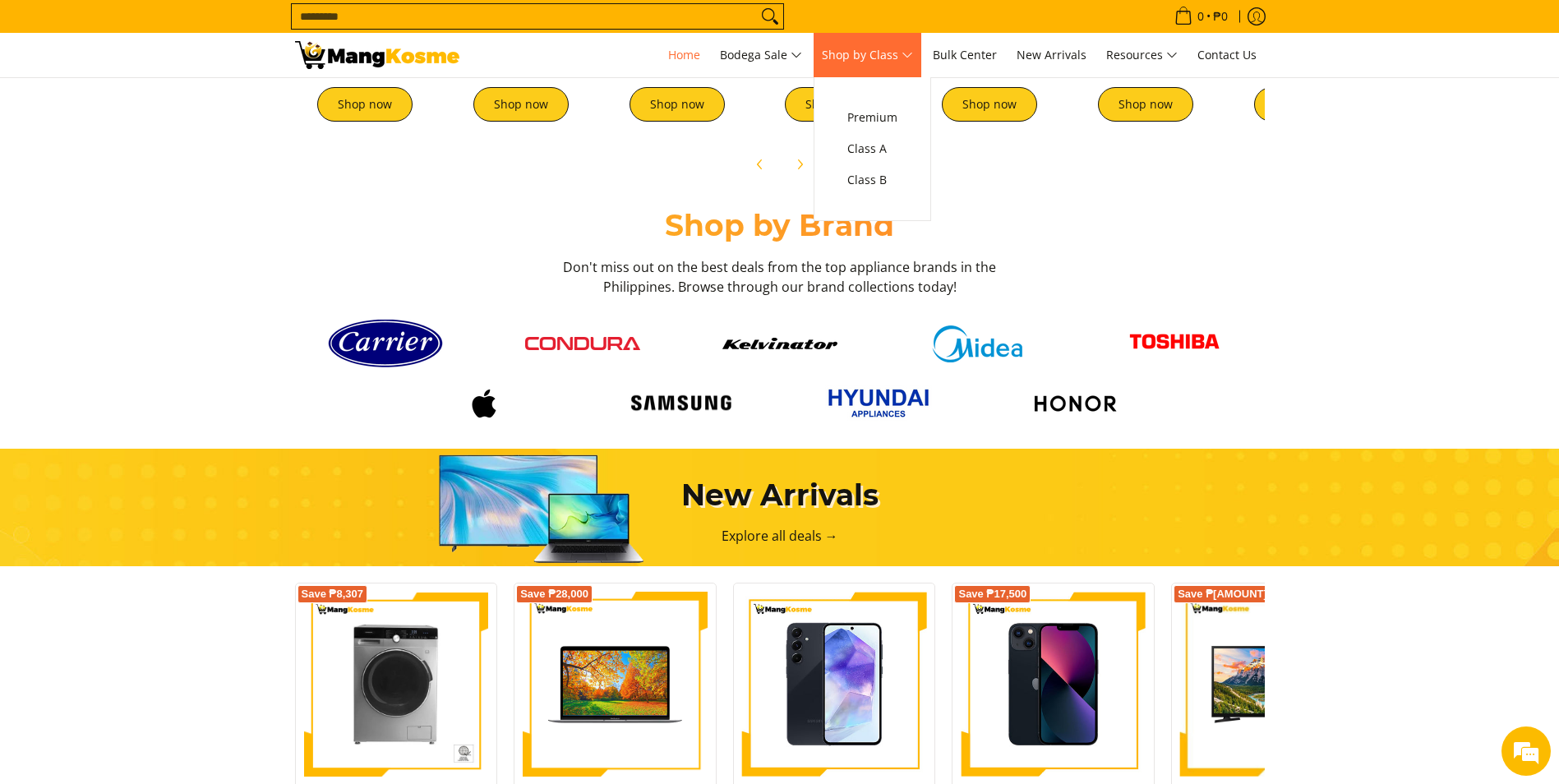 click on "Shop by Class" at bounding box center [867, 55] 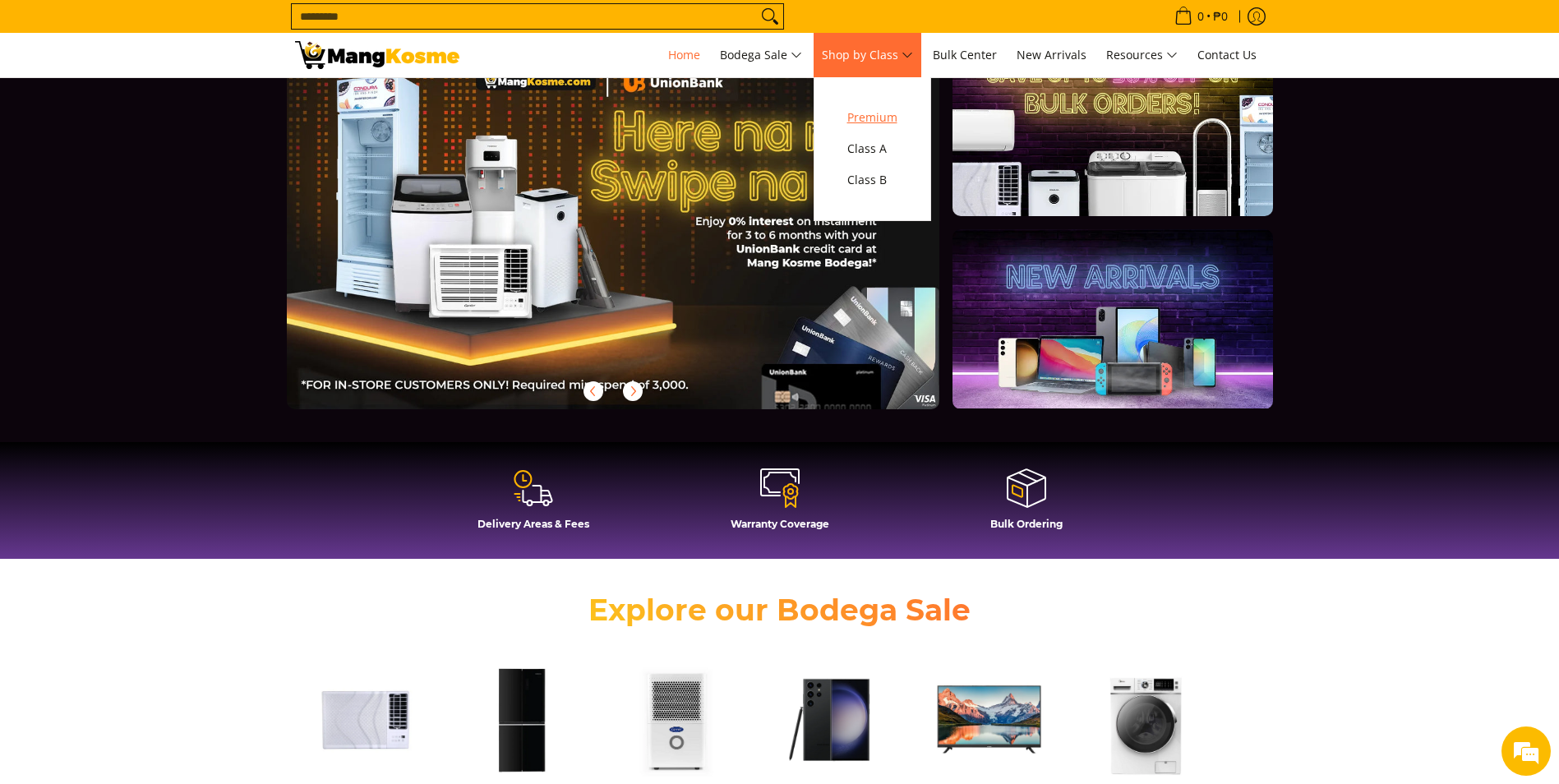 scroll, scrollTop: 0, scrollLeft: 0, axis: both 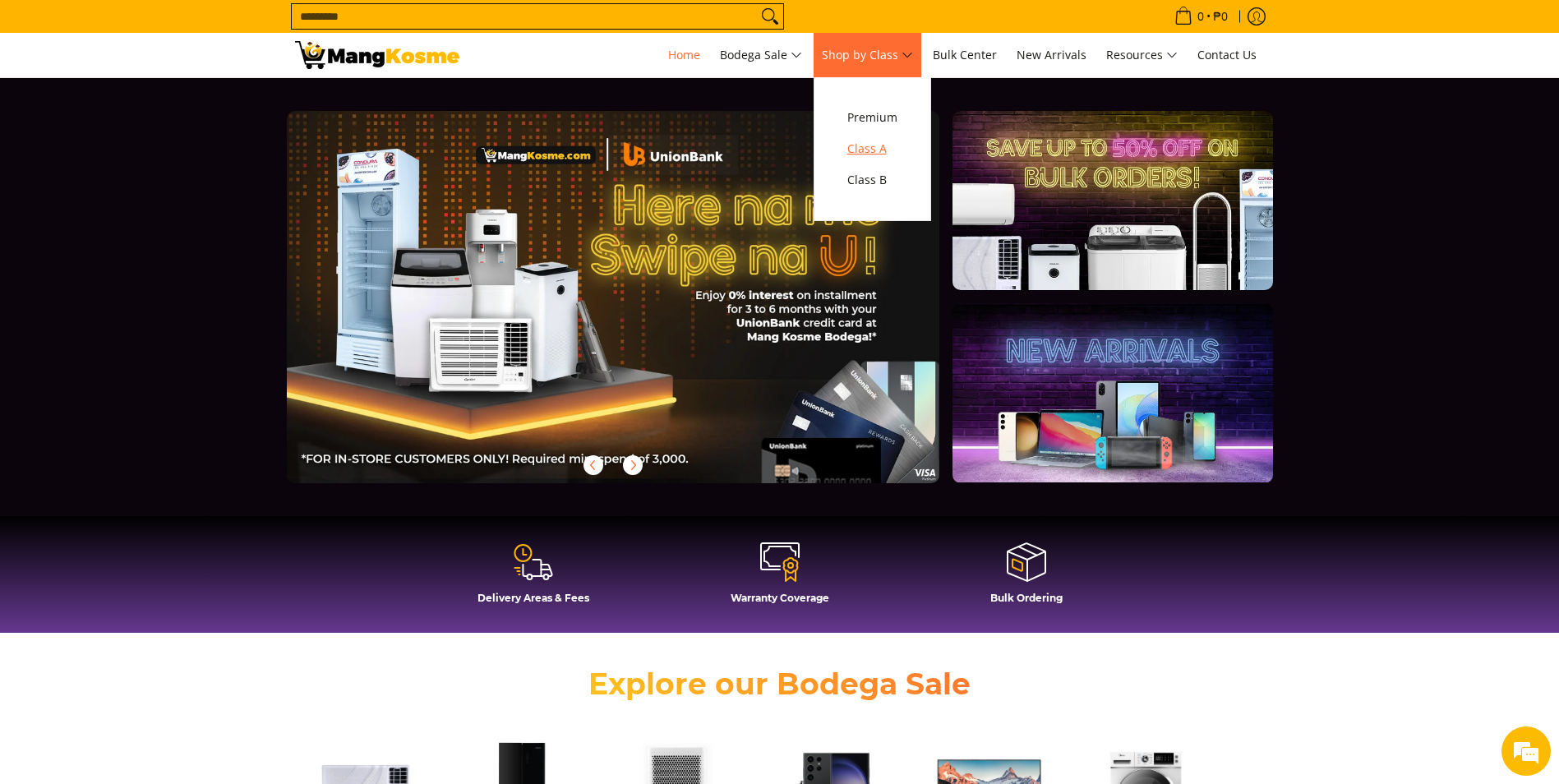 click on "Class A" at bounding box center [872, 149] 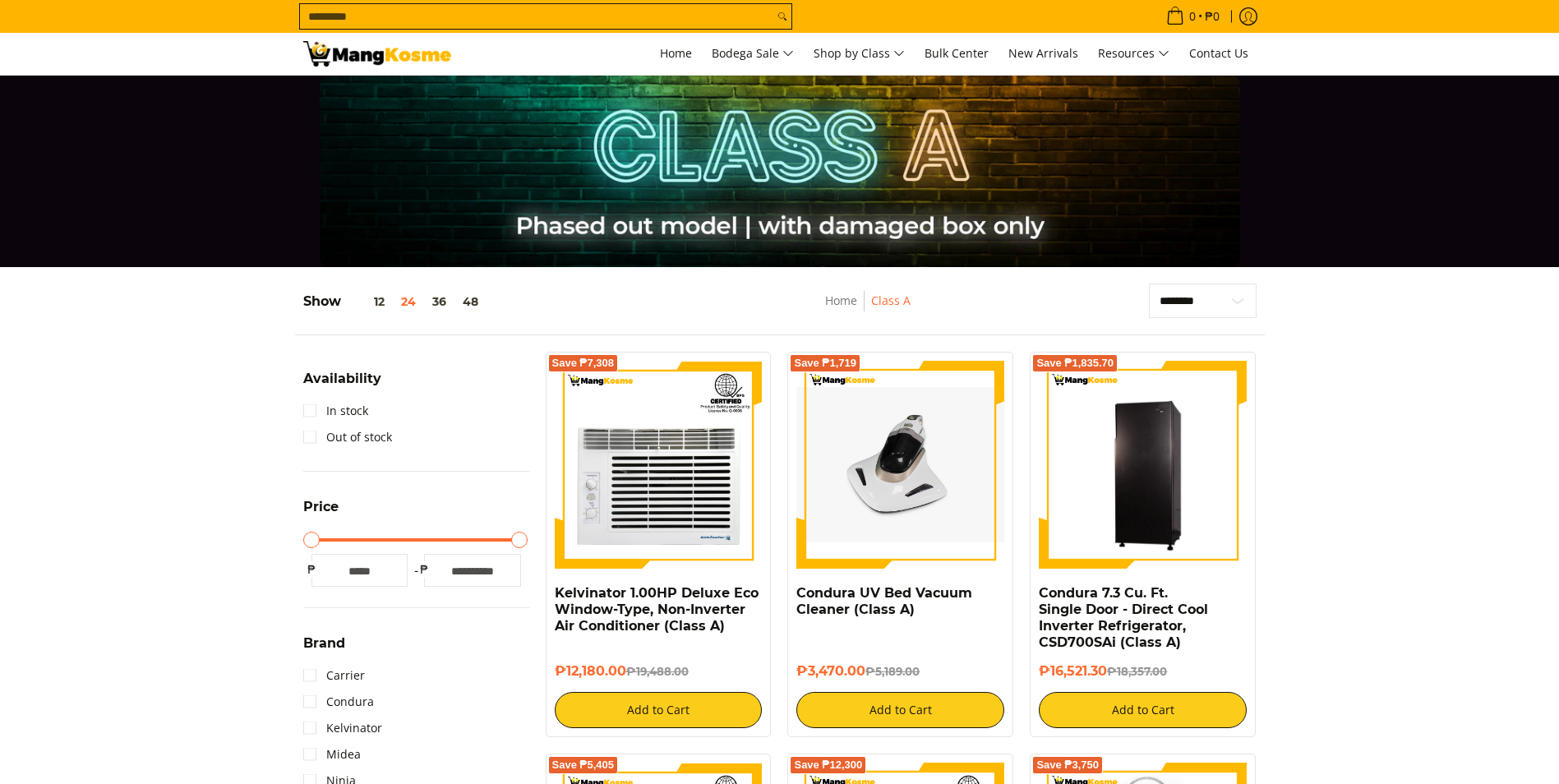 scroll, scrollTop: 0, scrollLeft: 0, axis: both 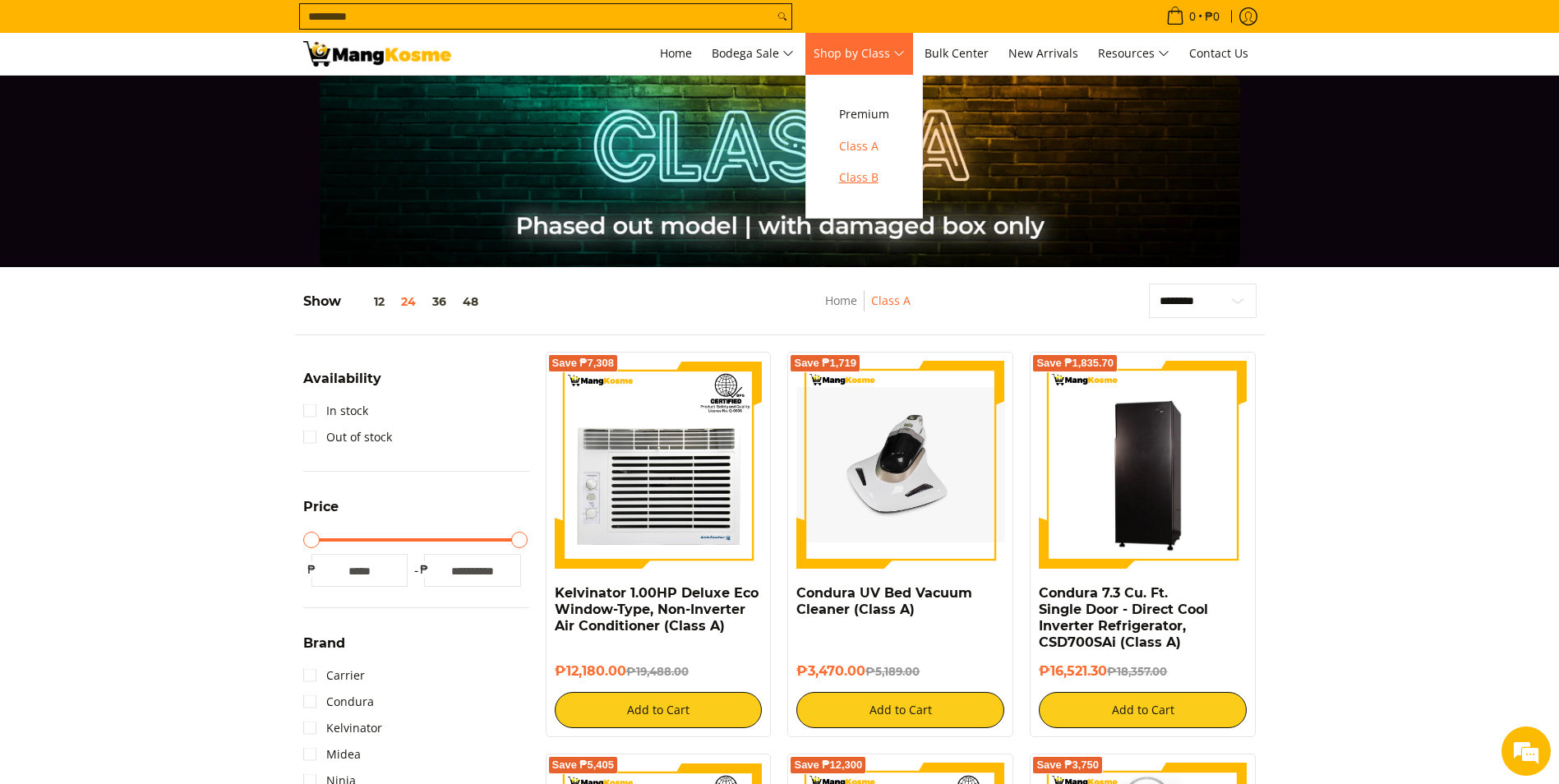 click on "Class B" at bounding box center [864, 178] 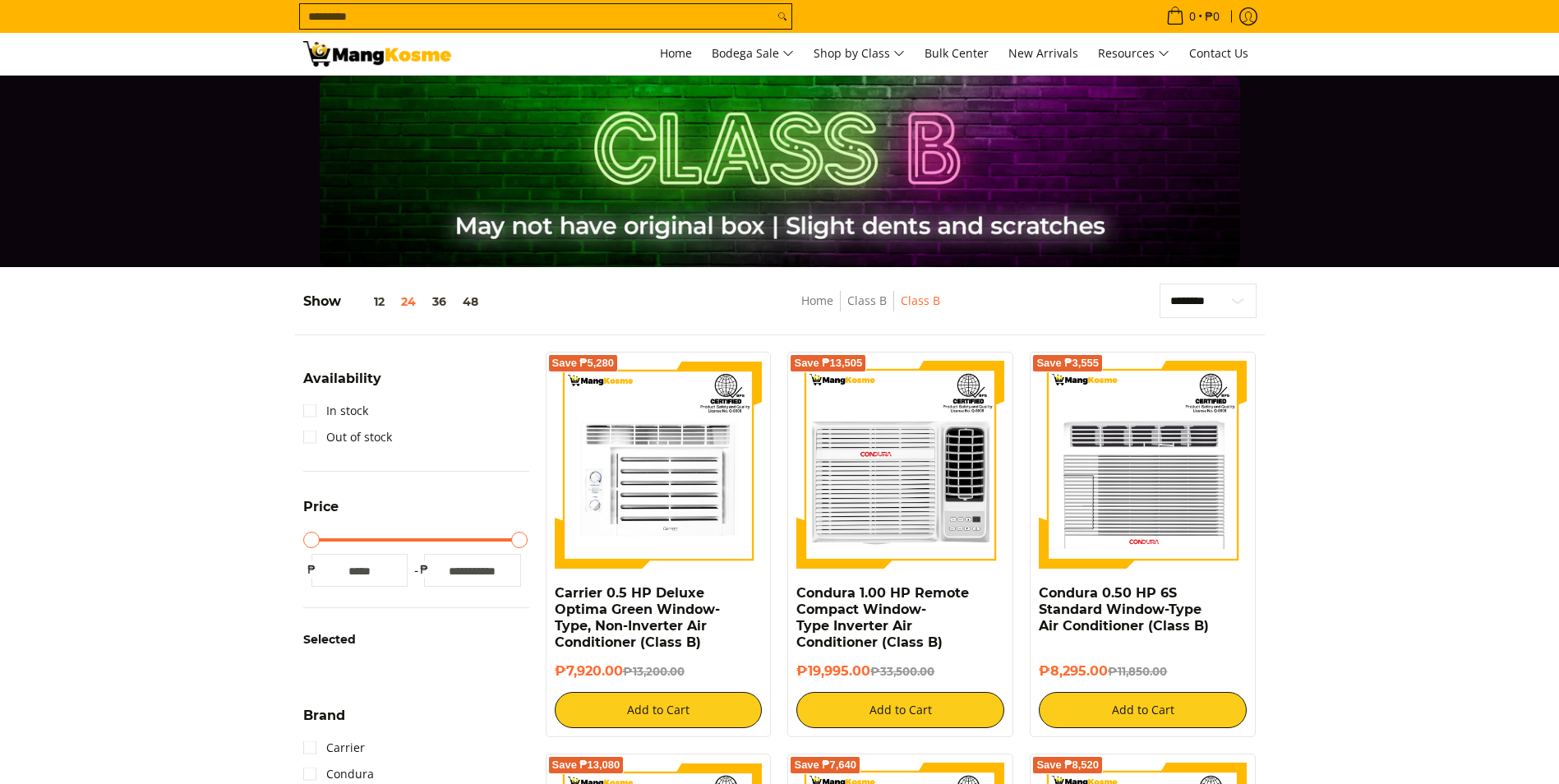 scroll, scrollTop: 0, scrollLeft: 0, axis: both 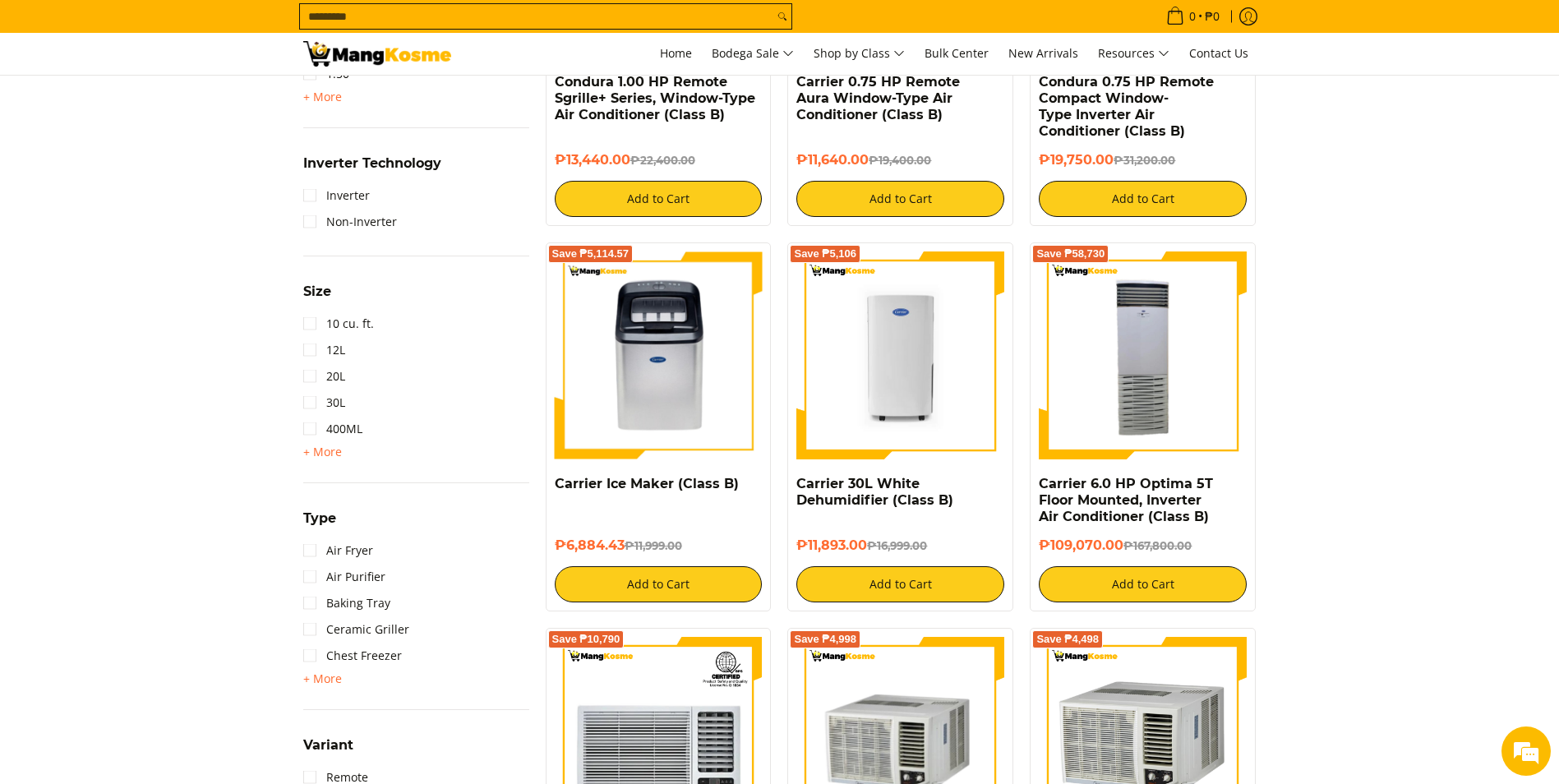 click on "0
Log in
Create an Account
Search...
Home" at bounding box center (862, 53) 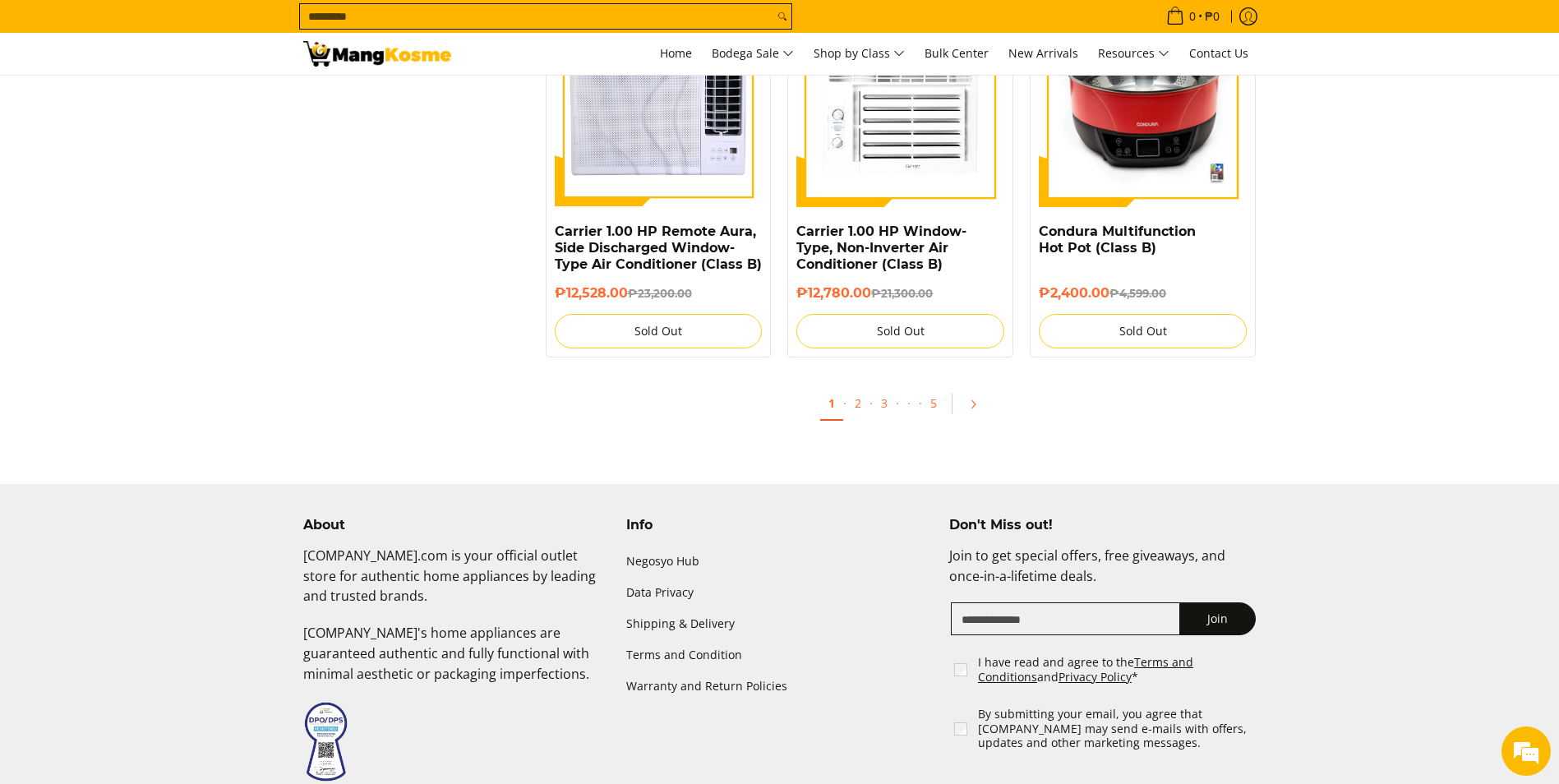 scroll, scrollTop: 3118, scrollLeft: 0, axis: vertical 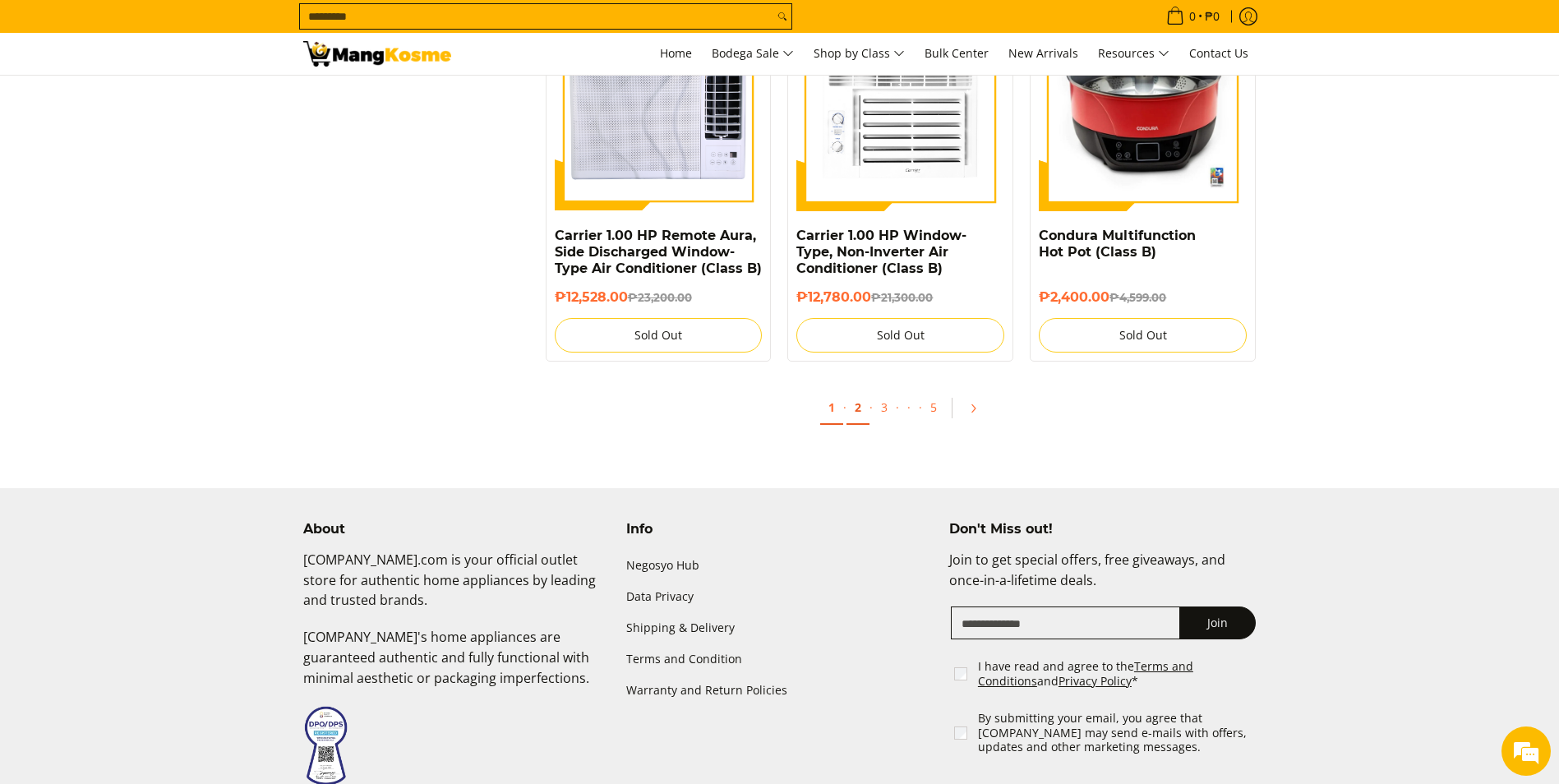 click on "2" at bounding box center (858, 408) 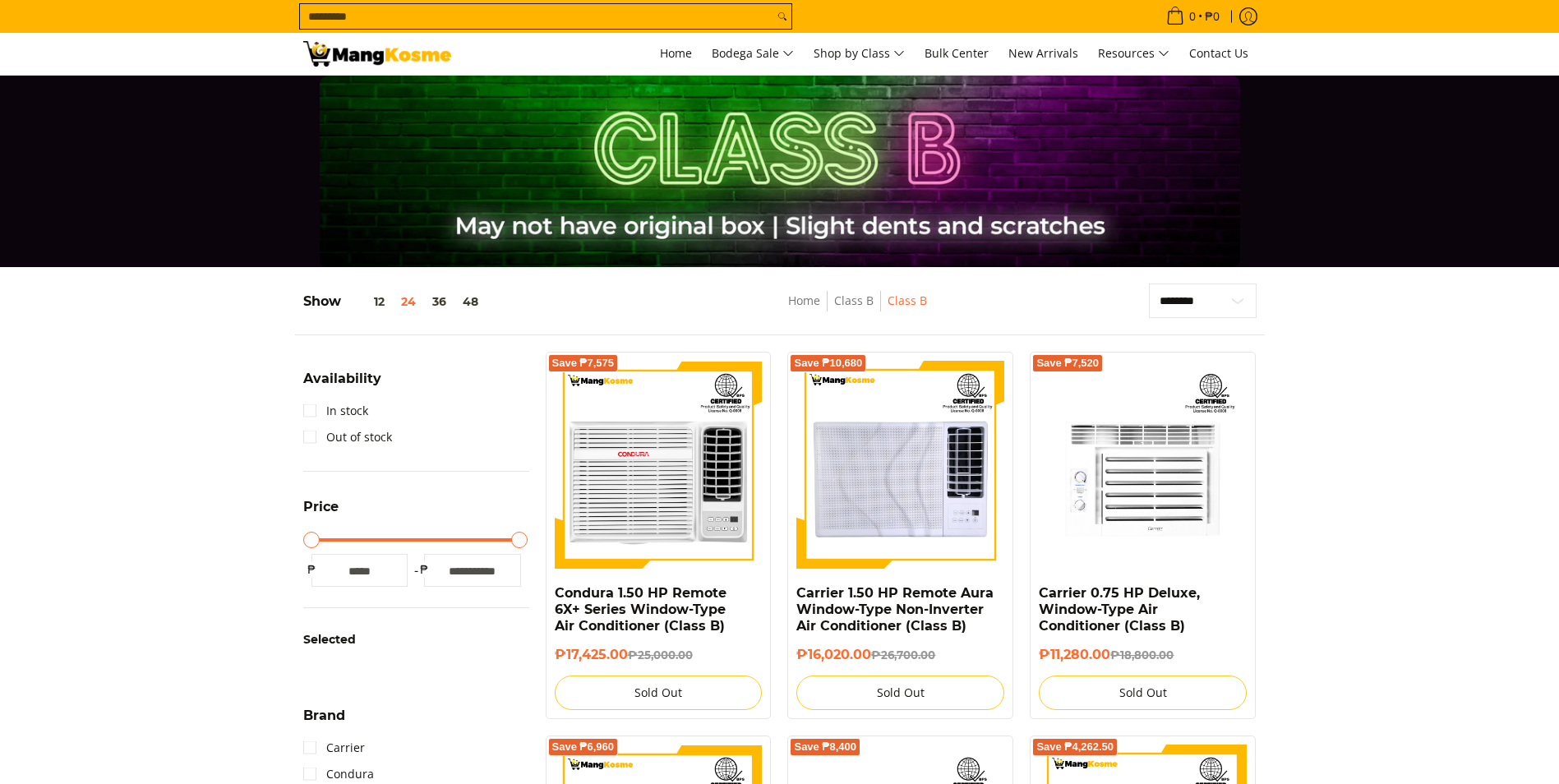 scroll, scrollTop: 0, scrollLeft: 0, axis: both 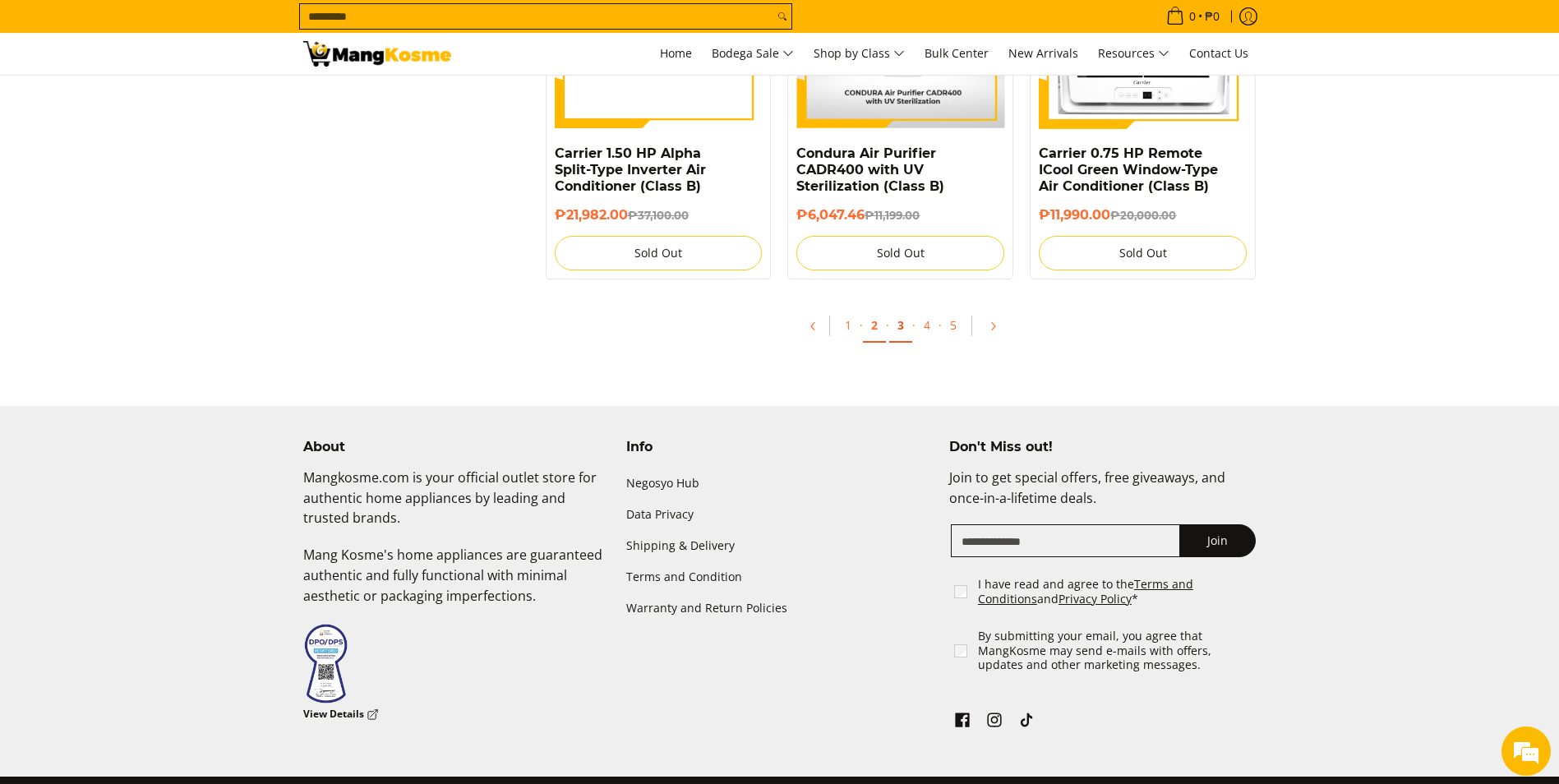 click on "3" at bounding box center (901, 325) 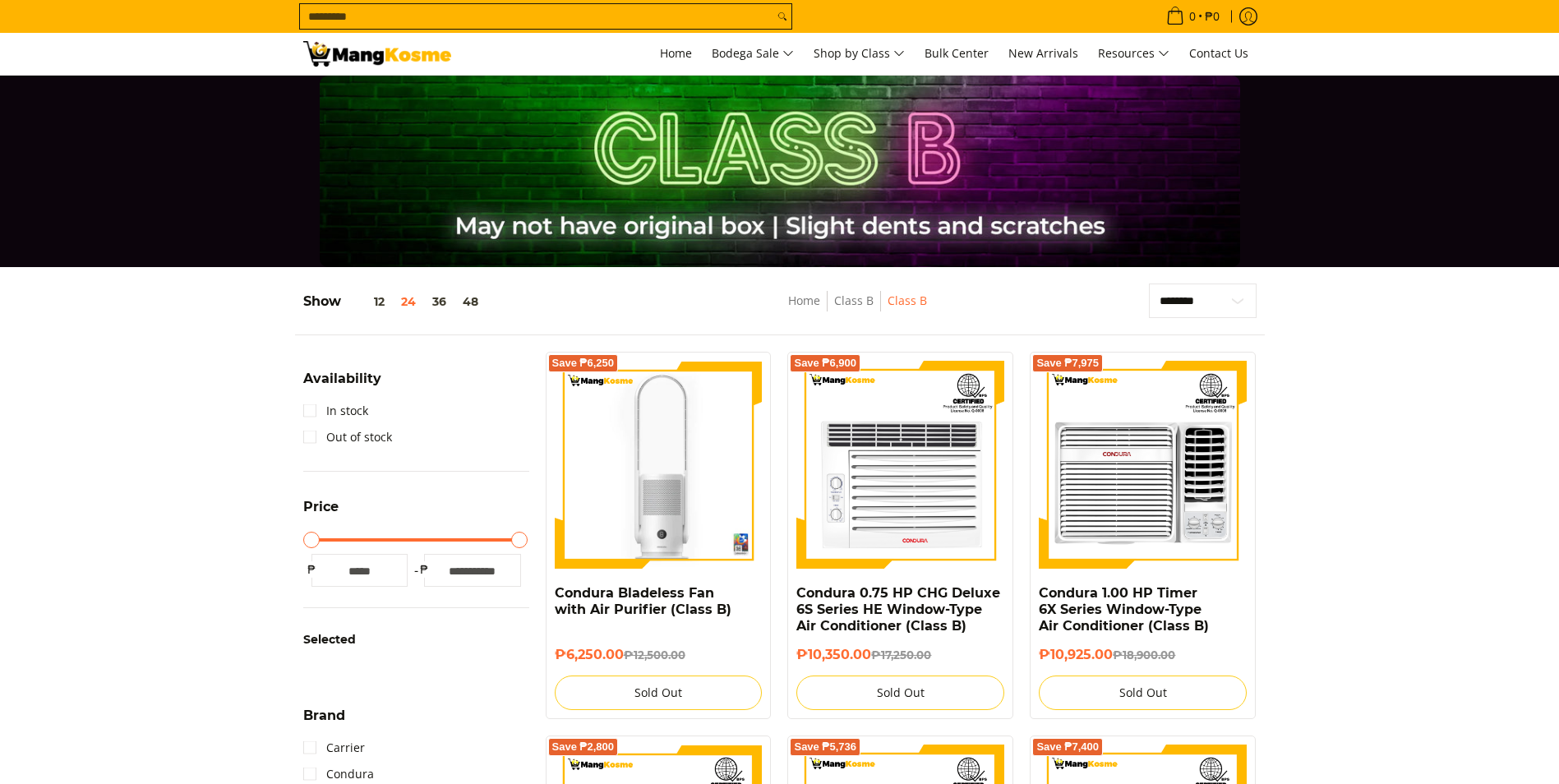 scroll, scrollTop: 0, scrollLeft: 0, axis: both 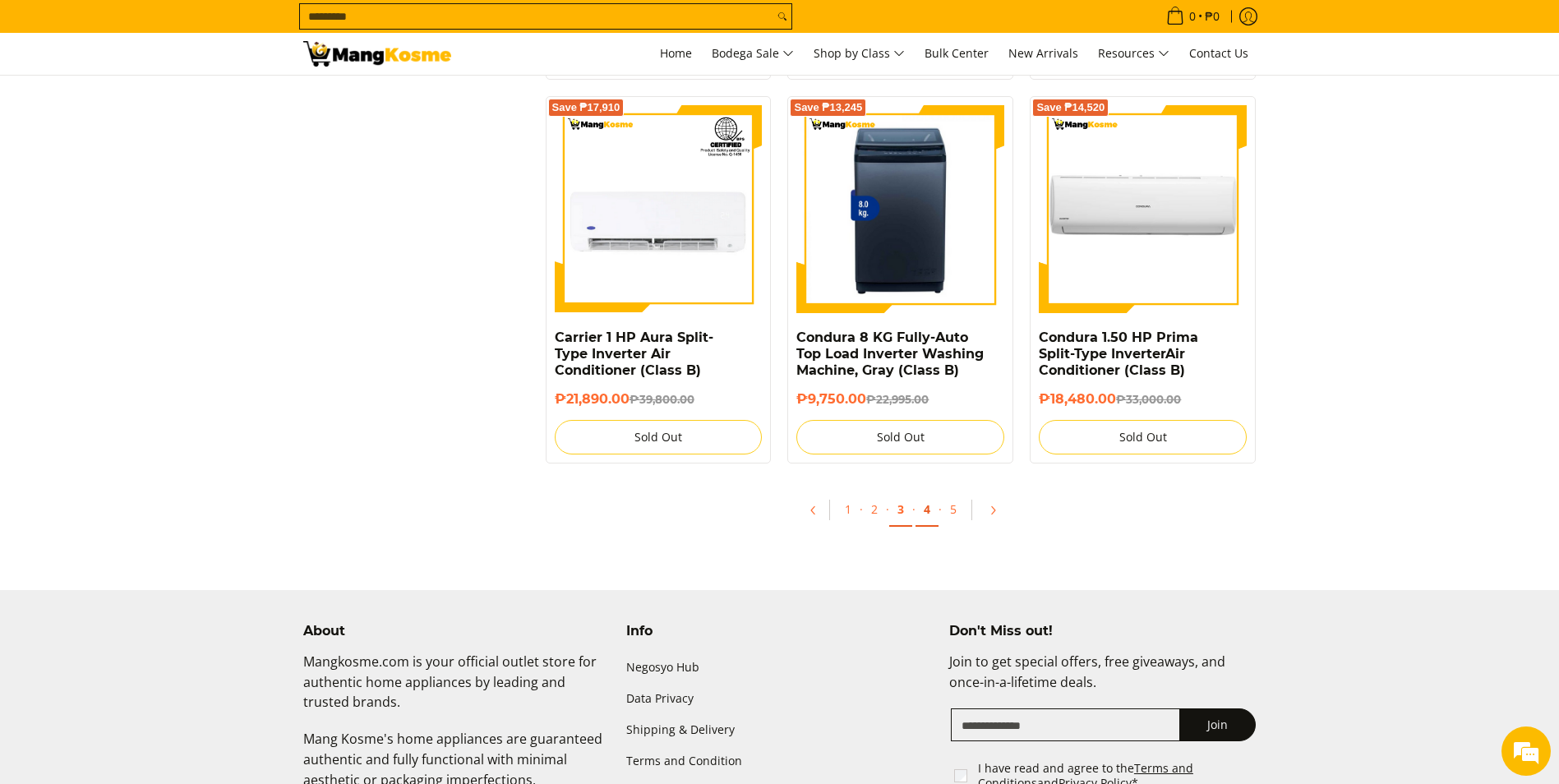 click on "4" at bounding box center (927, 510) 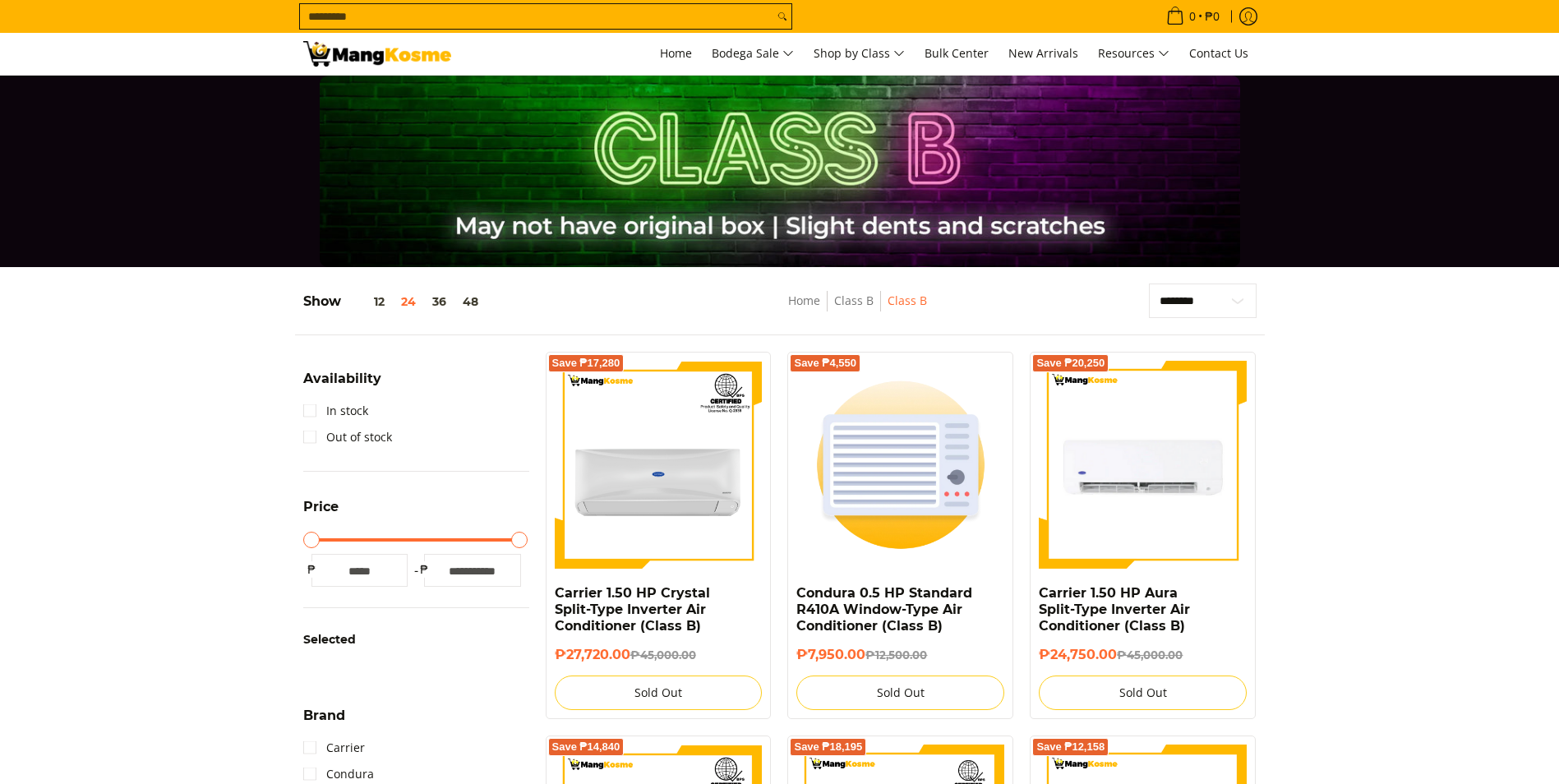 scroll, scrollTop: 0, scrollLeft: 0, axis: both 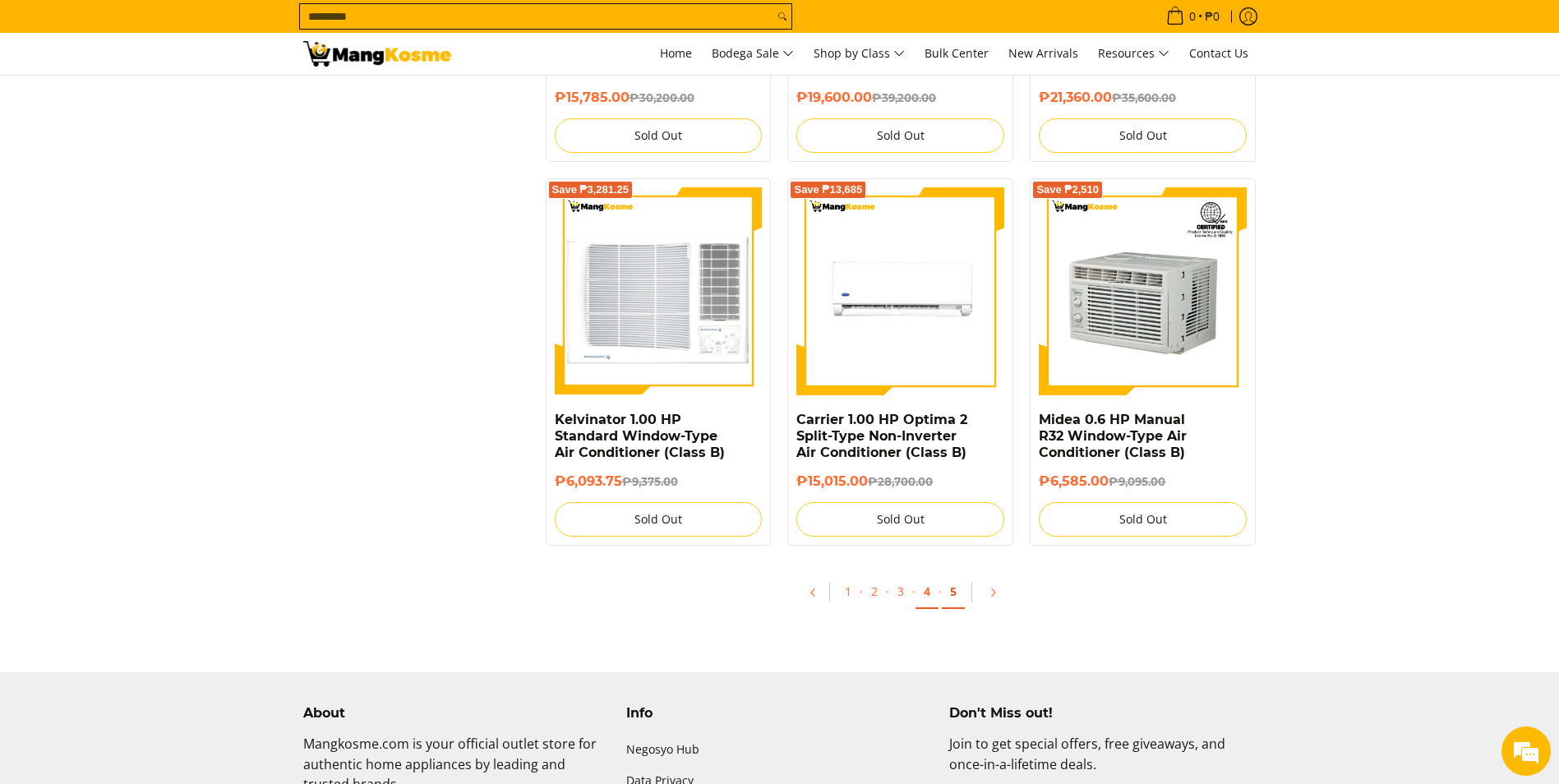 click on "5" at bounding box center (953, 592) 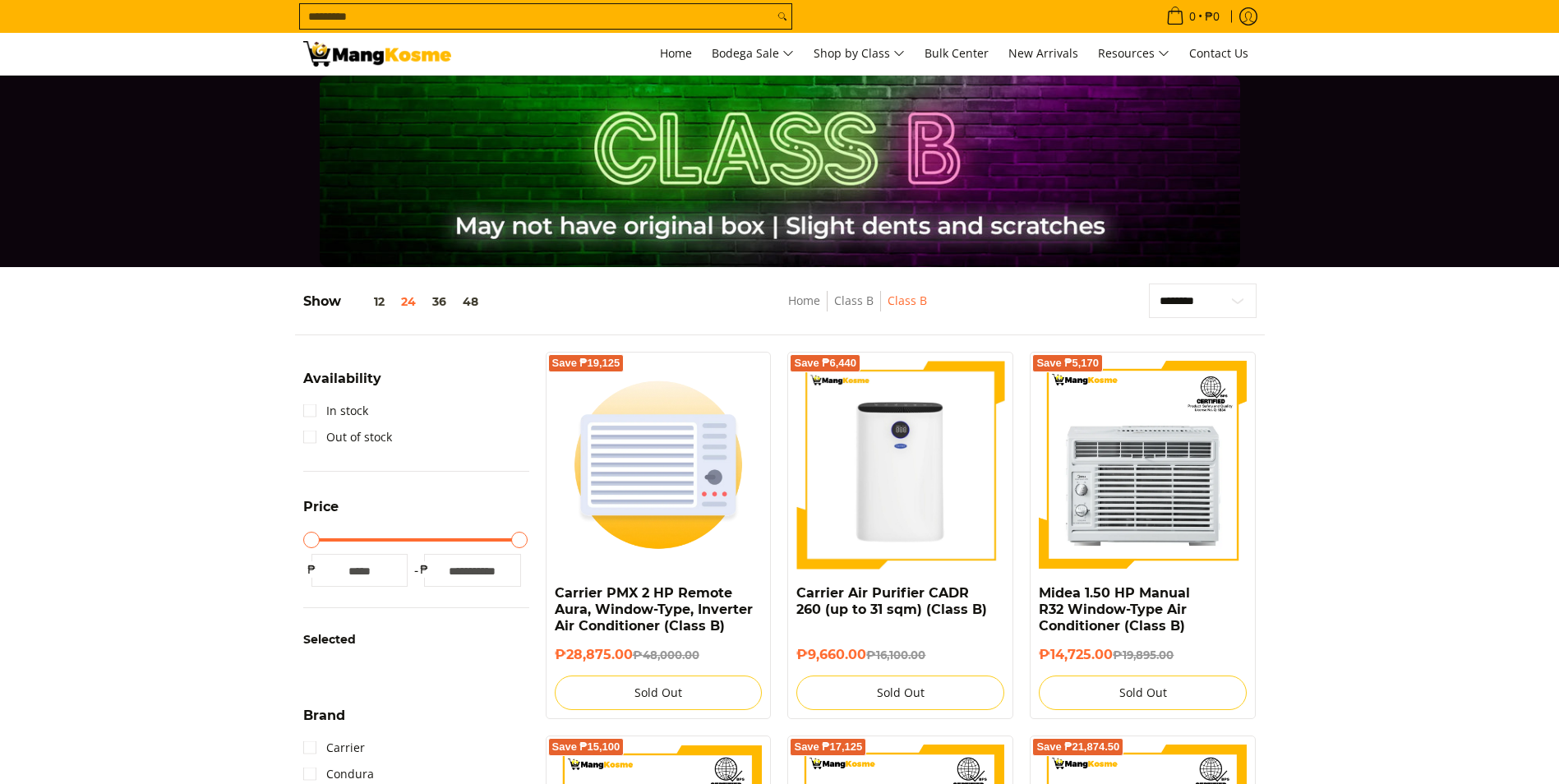 scroll, scrollTop: 0, scrollLeft: 0, axis: both 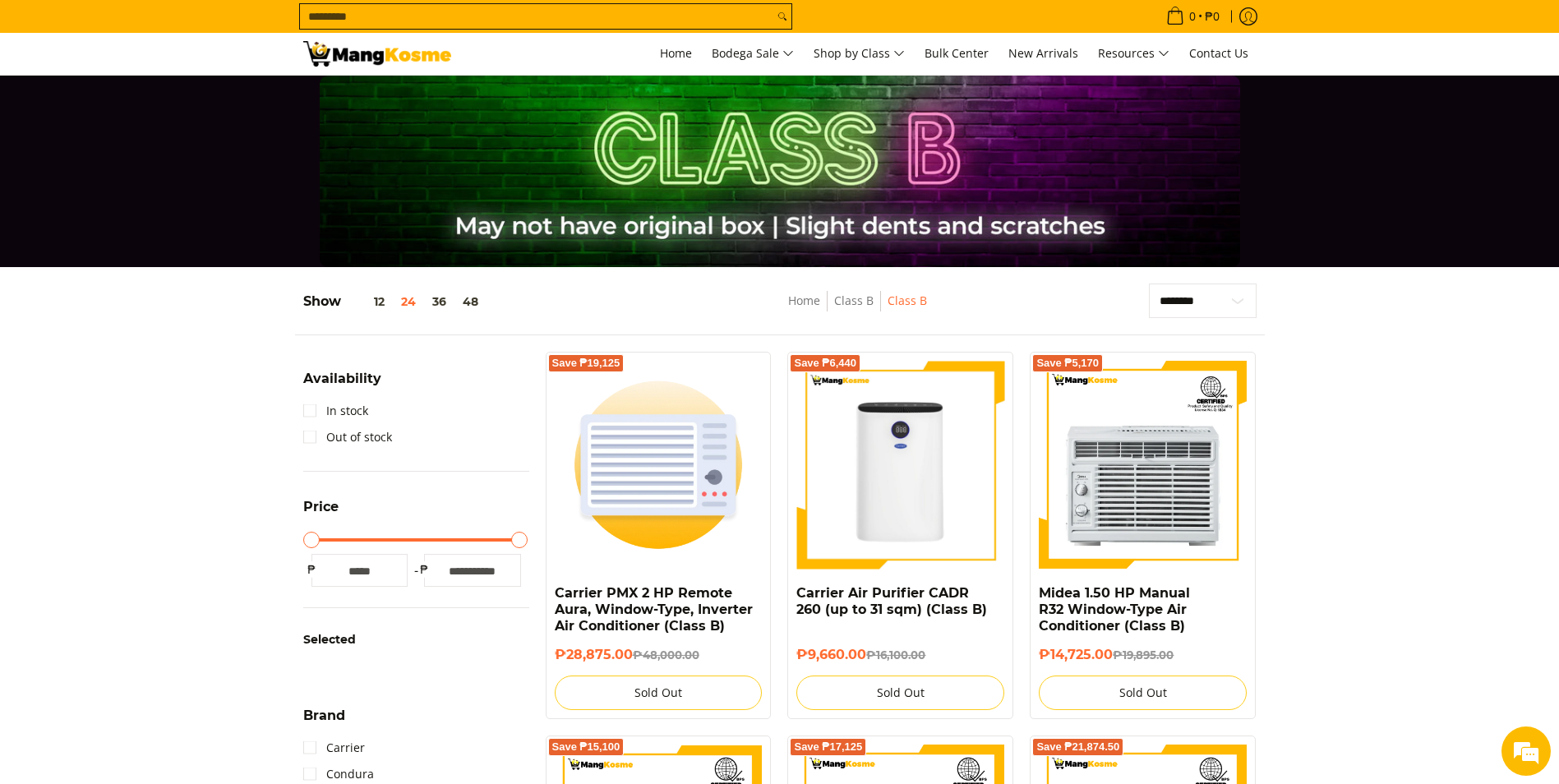 drag, startPoint x: 81, startPoint y: 566, endPoint x: 98, endPoint y: 556, distance: 19.723083 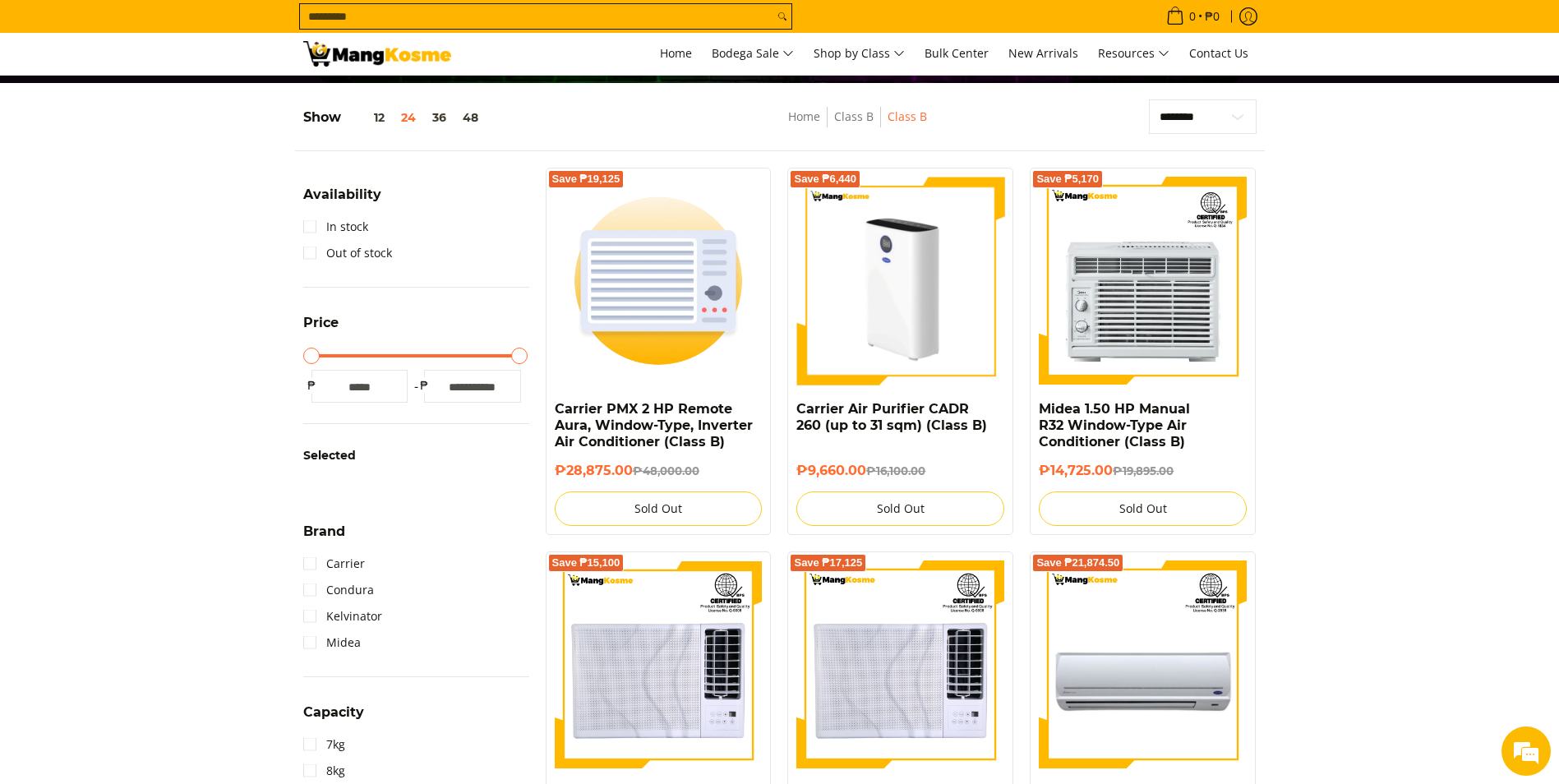 scroll, scrollTop: 0, scrollLeft: 0, axis: both 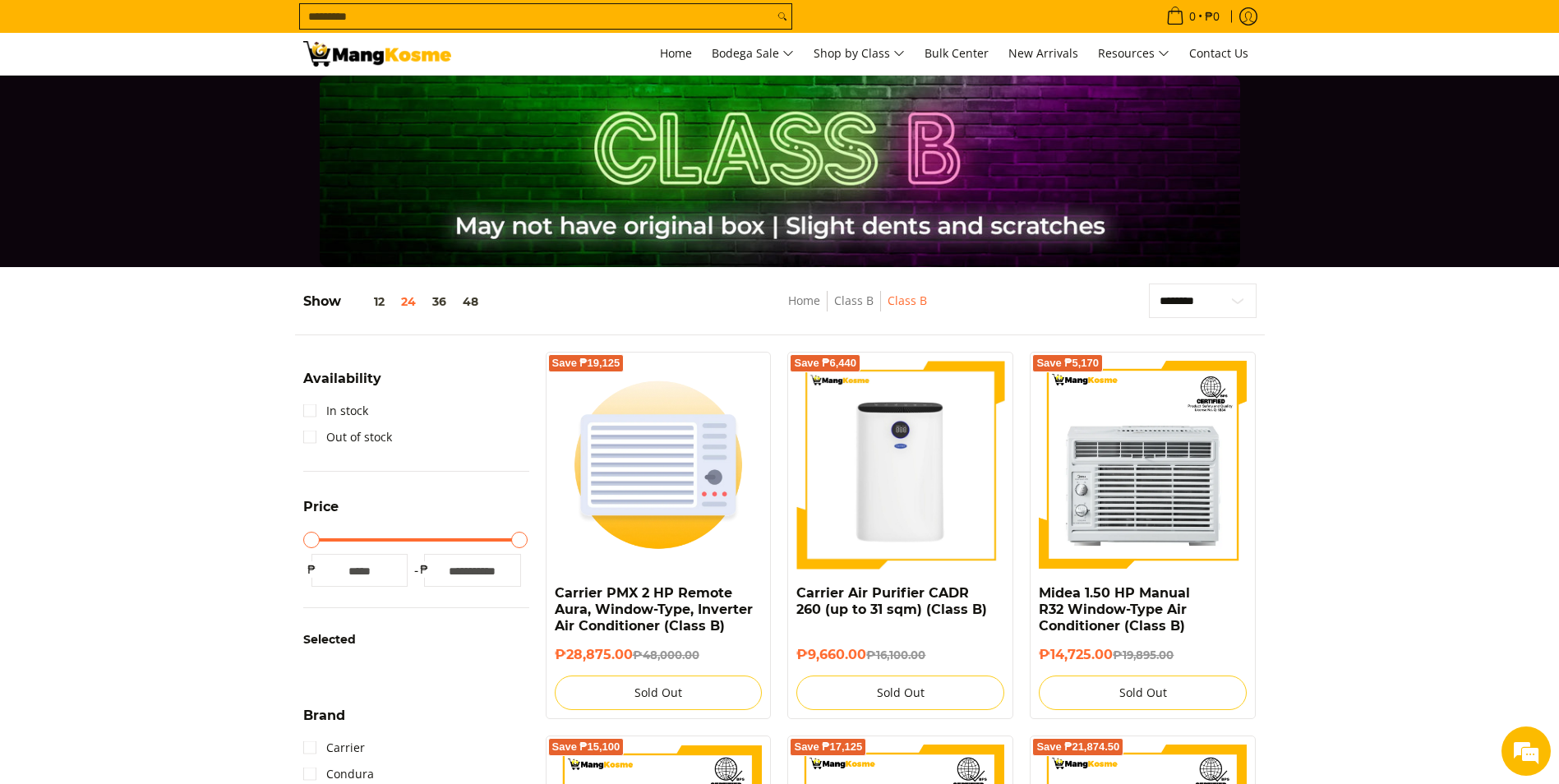 click on "Search..." at bounding box center [537, 16] 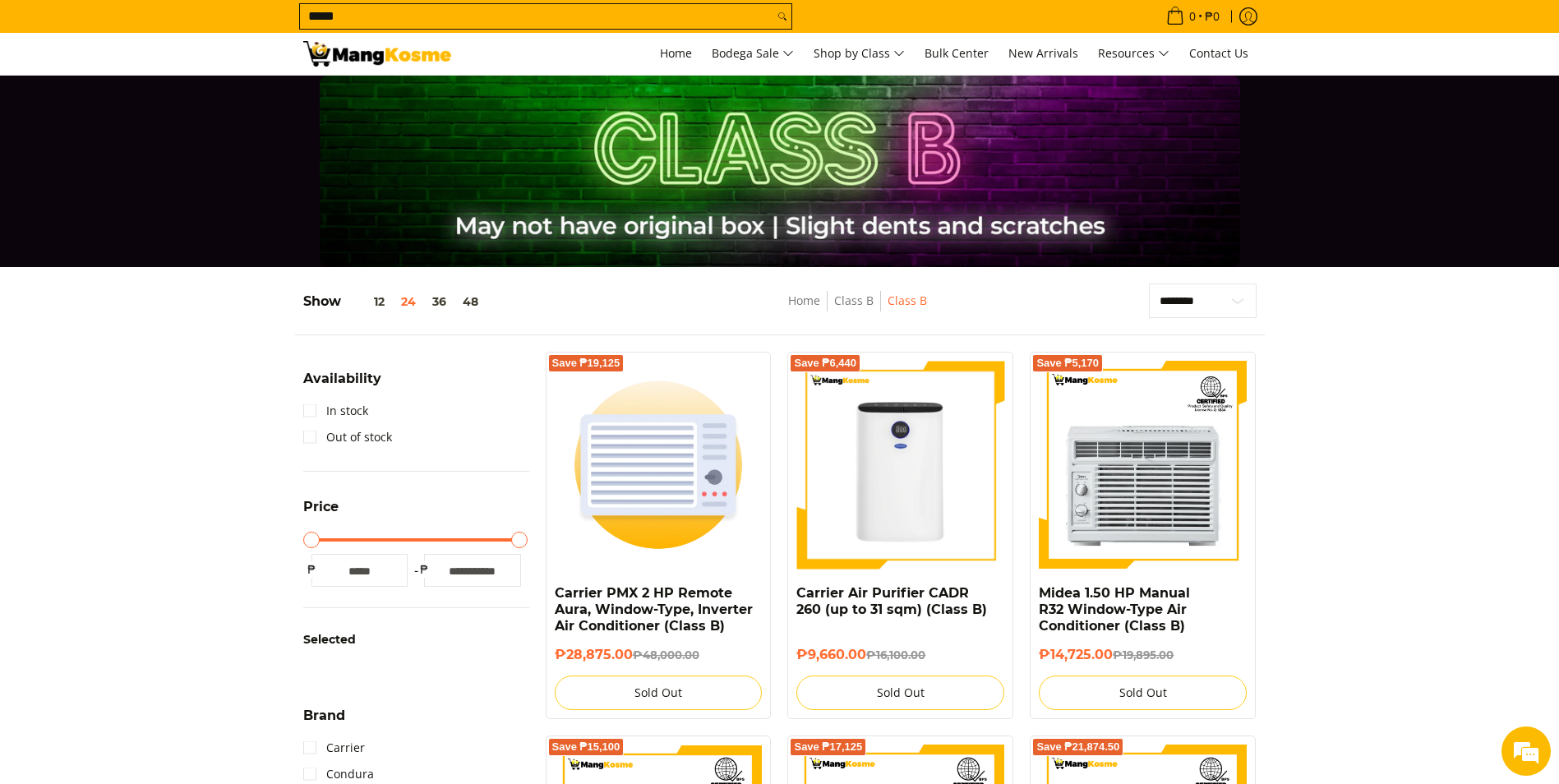 type on "*****" 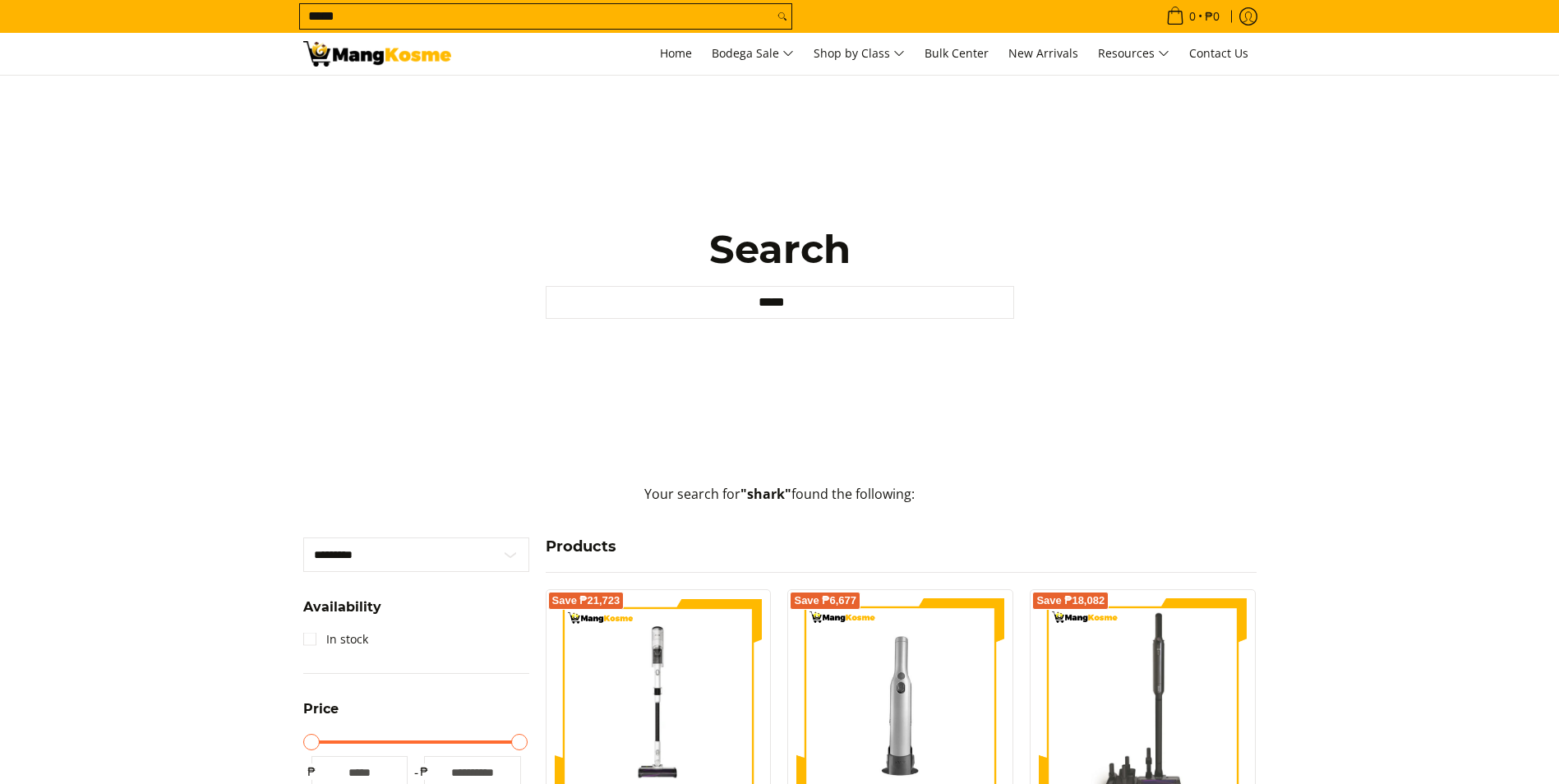 scroll, scrollTop: 0, scrollLeft: 0, axis: both 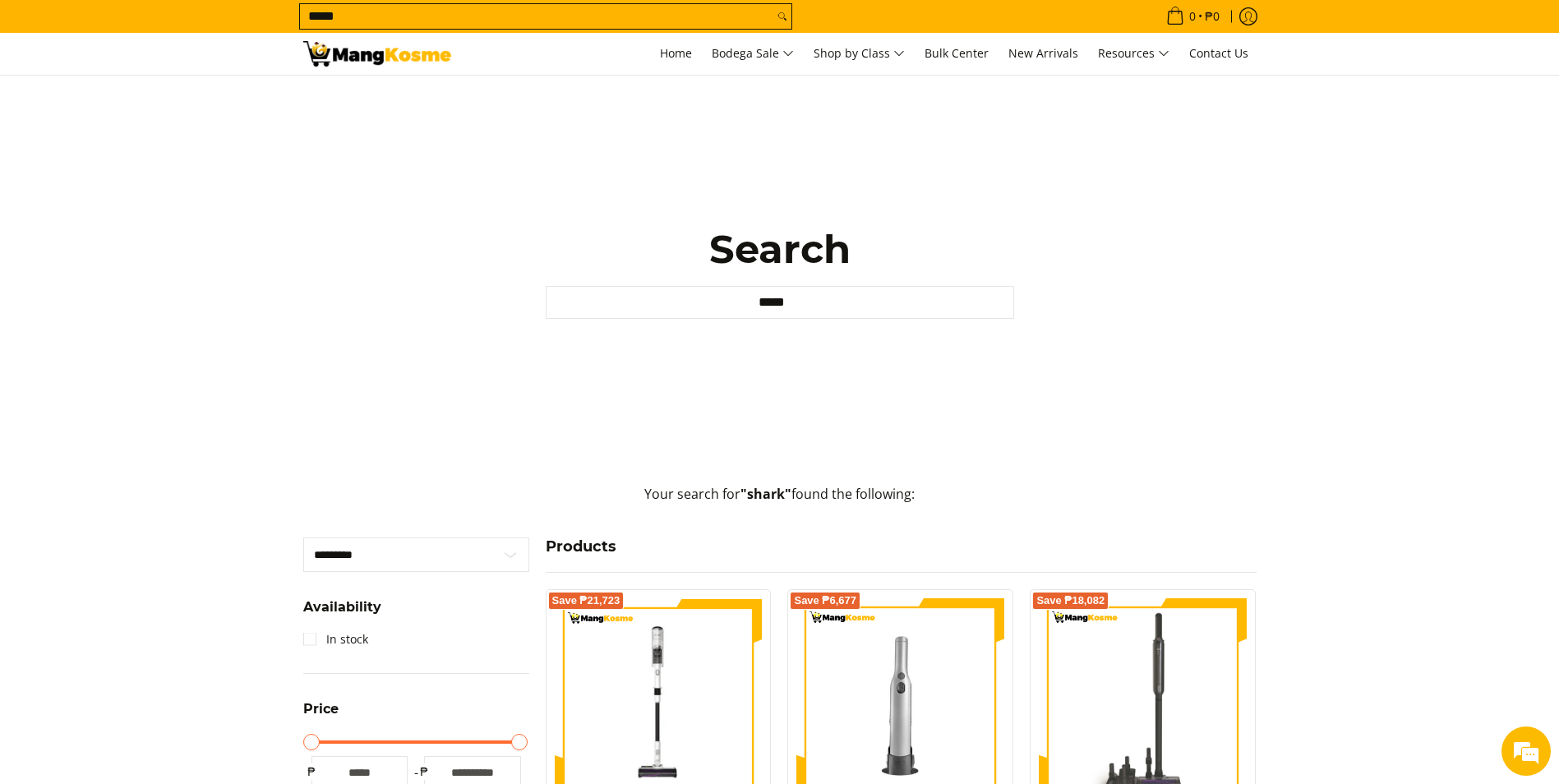 drag, startPoint x: 108, startPoint y: 299, endPoint x: 117, endPoint y: 296, distance: 9.486833 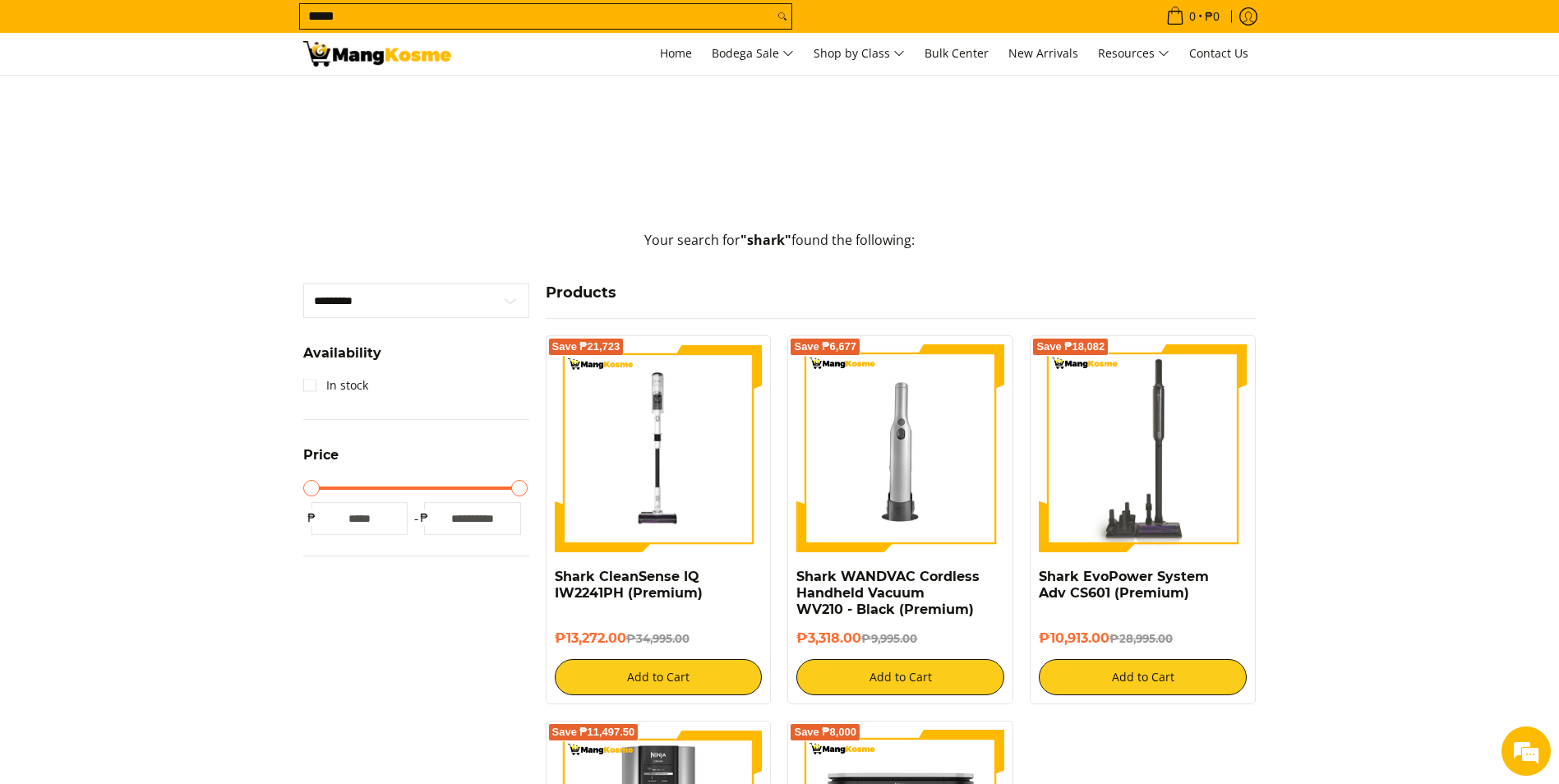 scroll, scrollTop: 411, scrollLeft: 0, axis: vertical 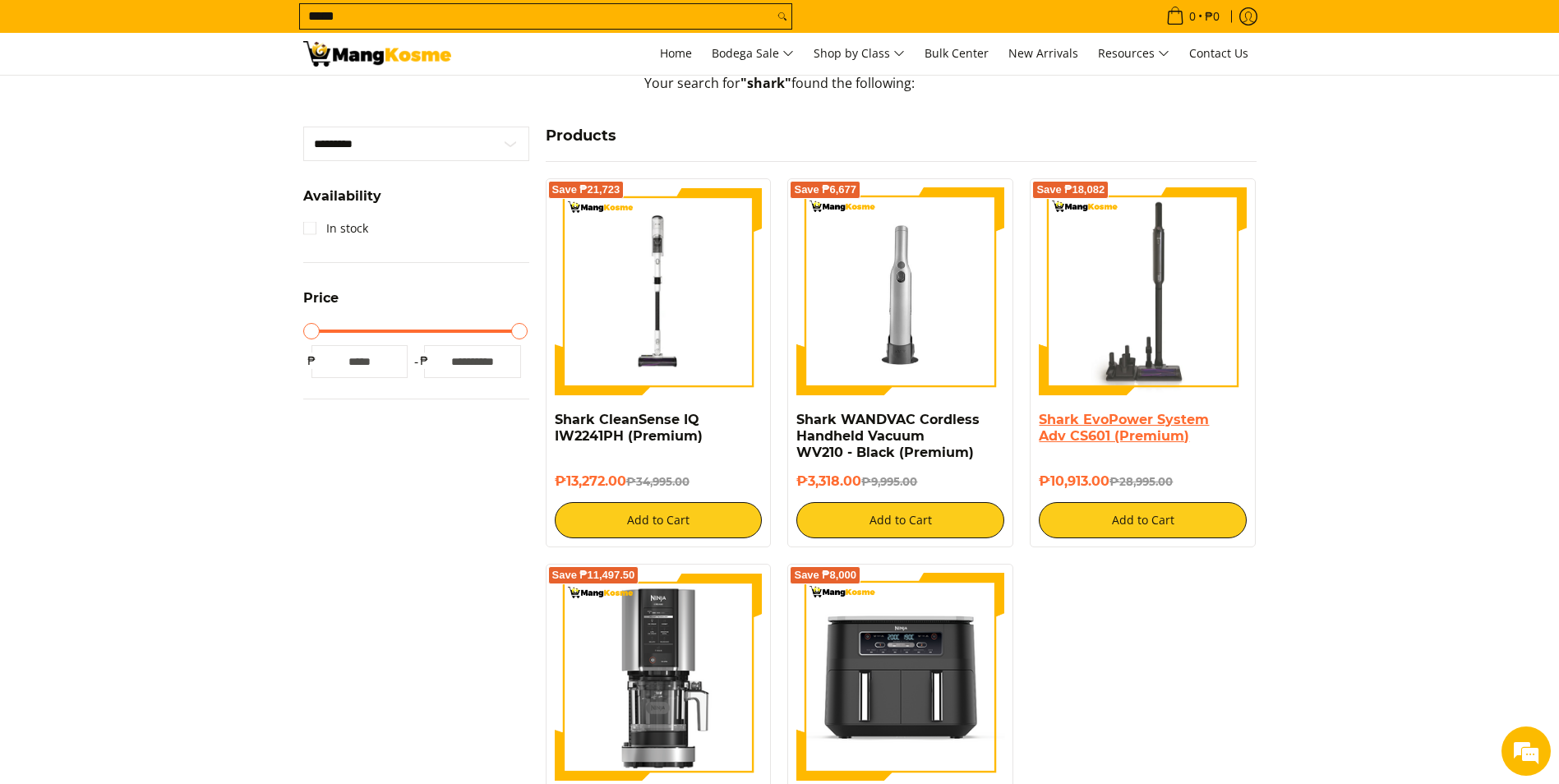 click on "Shark EvoPower System Adv CS601 (Premium)" at bounding box center (1123, 427) 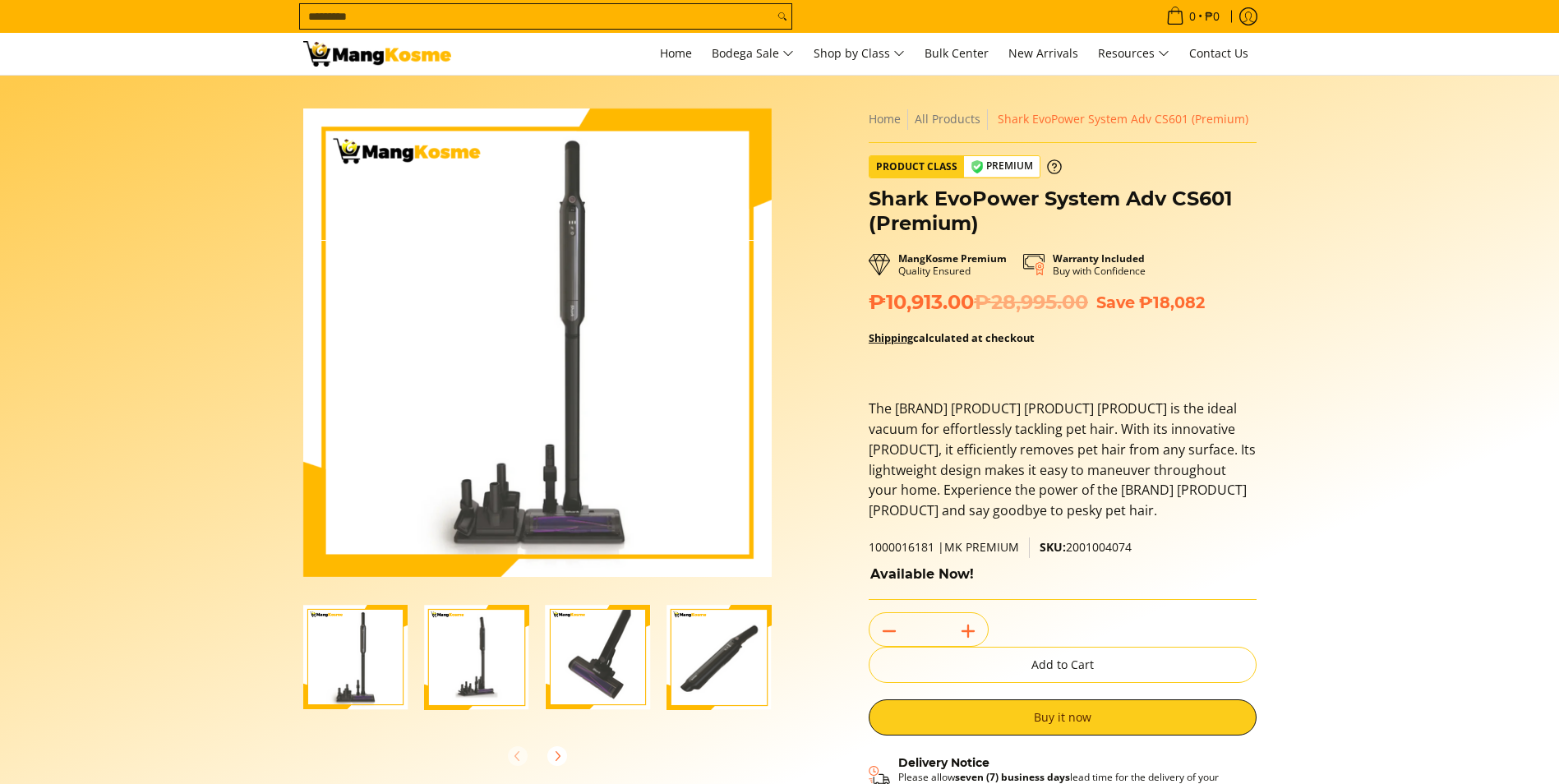 scroll, scrollTop: 0, scrollLeft: 0, axis: both 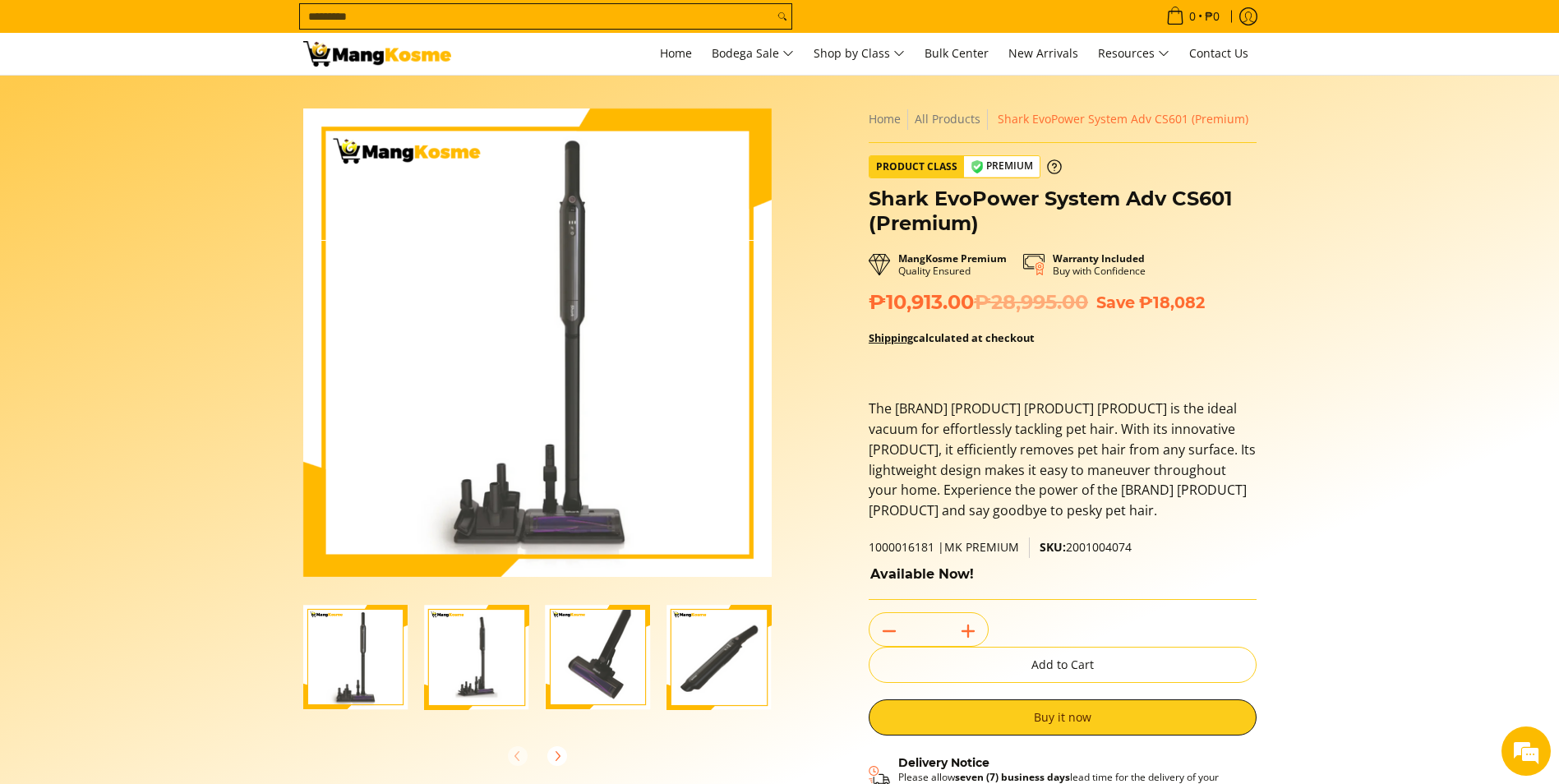 click on "Search..." at bounding box center (537, 16) 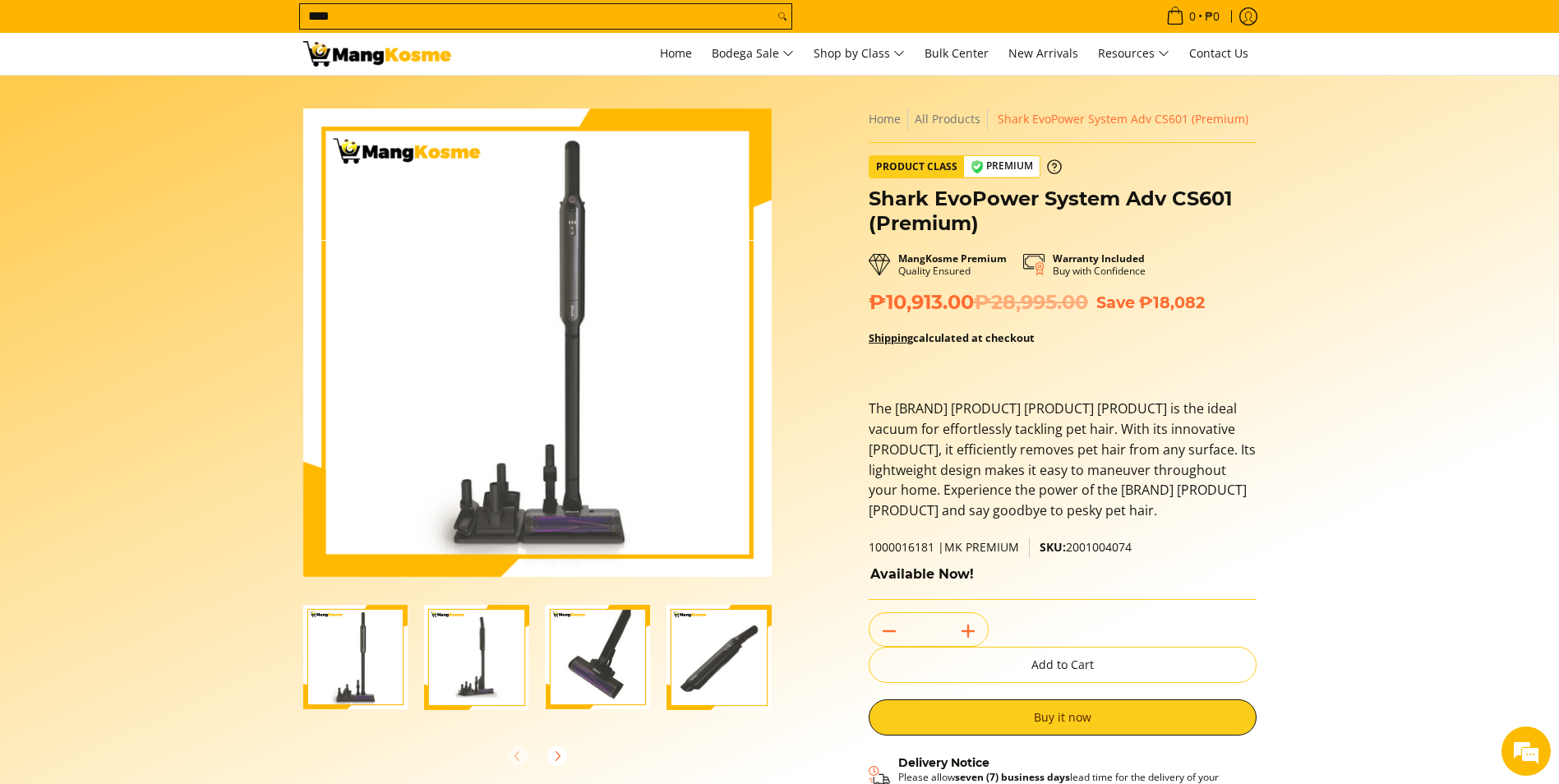 type on "****" 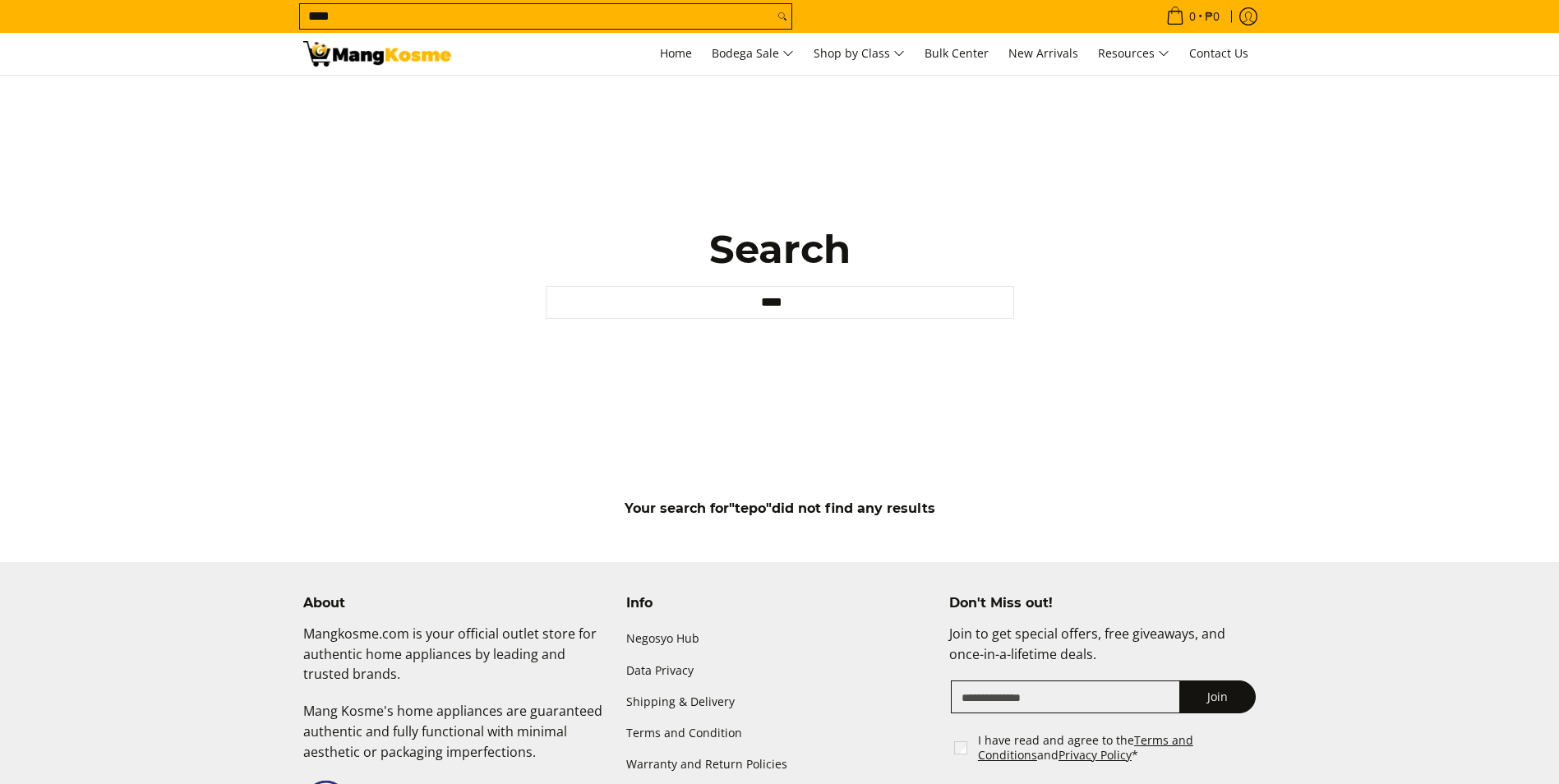 scroll, scrollTop: 0, scrollLeft: 0, axis: both 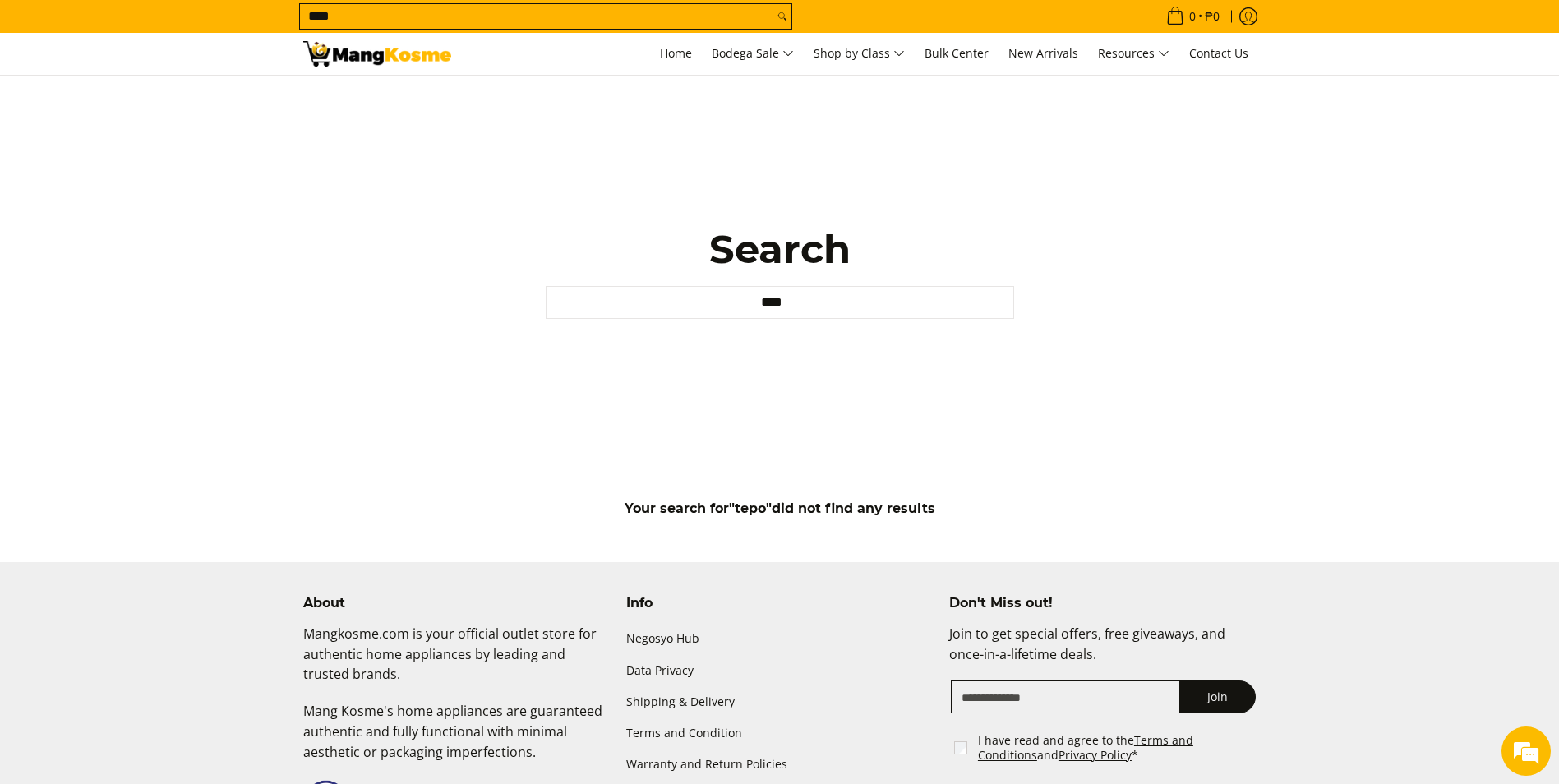 click at bounding box center (377, 53) 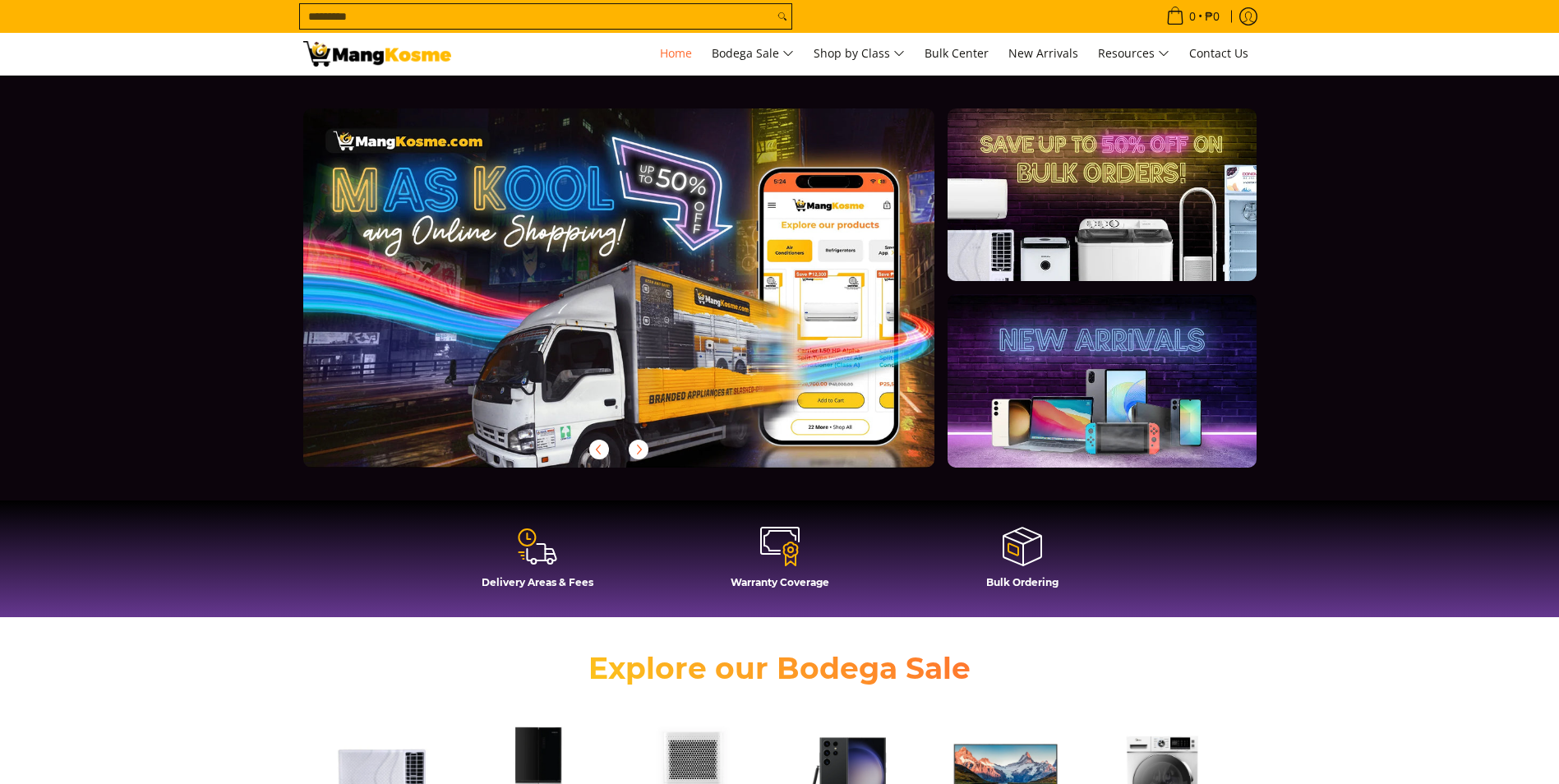 scroll, scrollTop: 0, scrollLeft: 0, axis: both 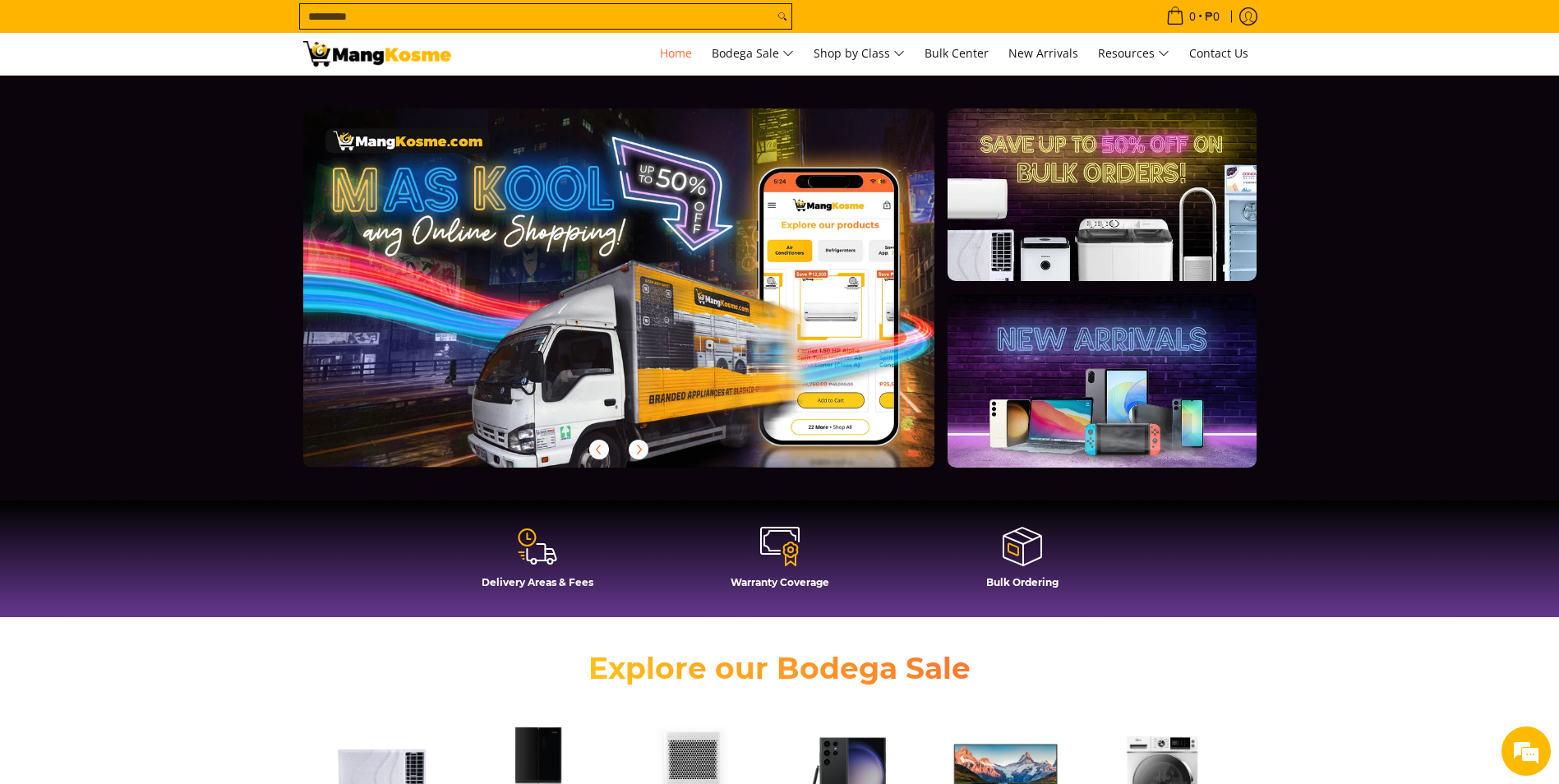 click at bounding box center (1102, 380) 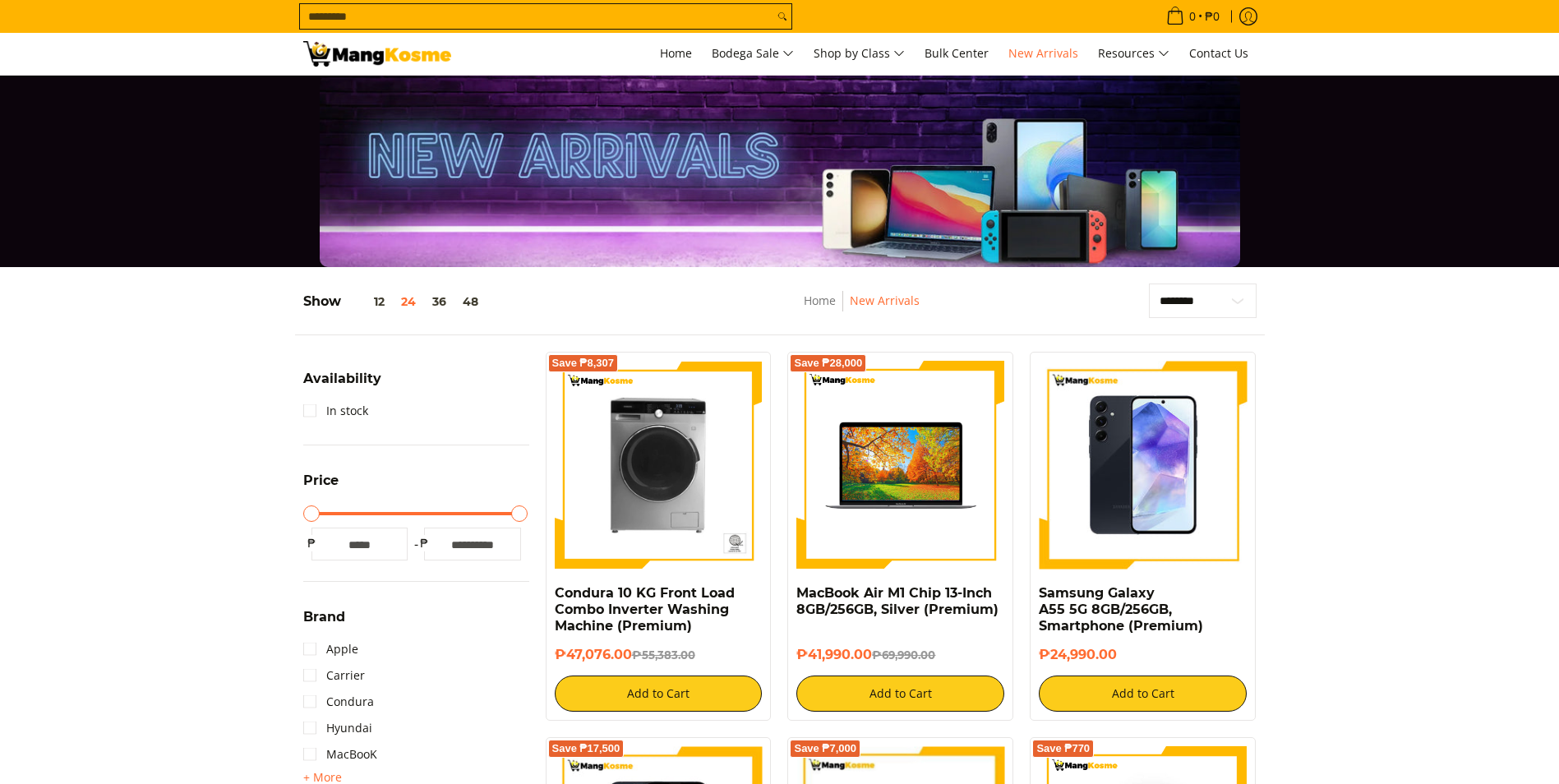 scroll, scrollTop: 0, scrollLeft: 0, axis: both 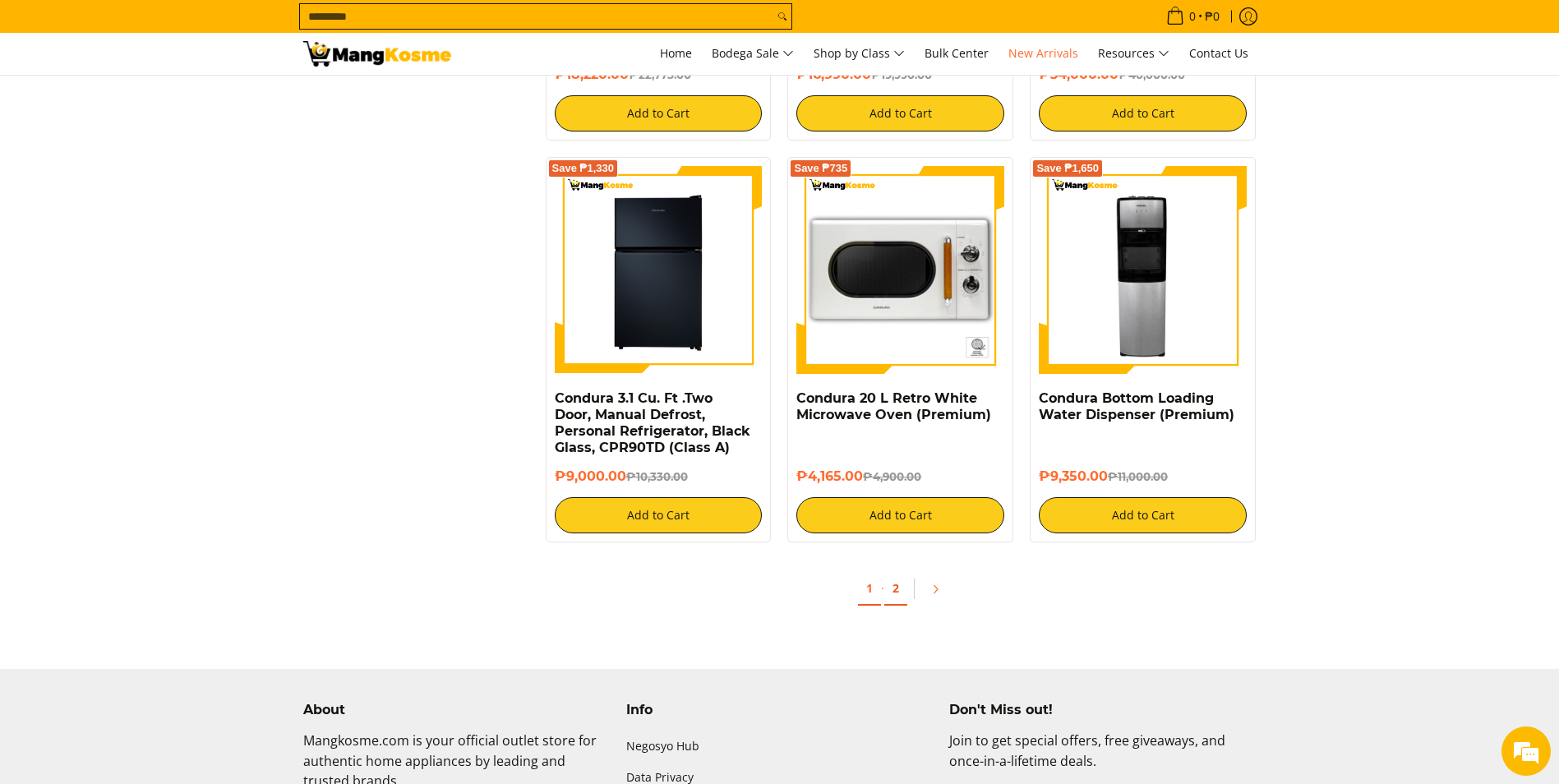 click on "2" at bounding box center [896, 588] 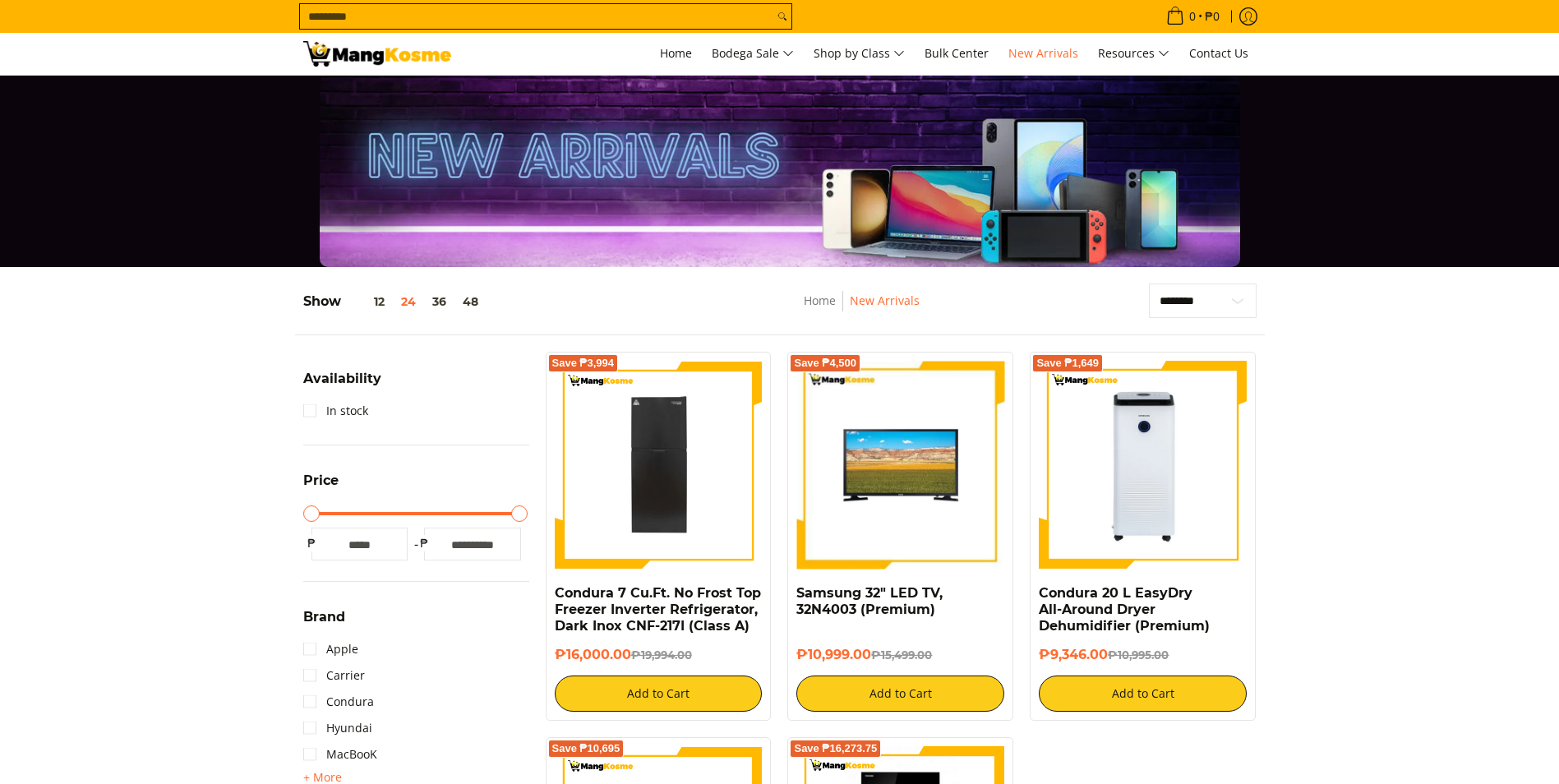 scroll, scrollTop: 0, scrollLeft: 0, axis: both 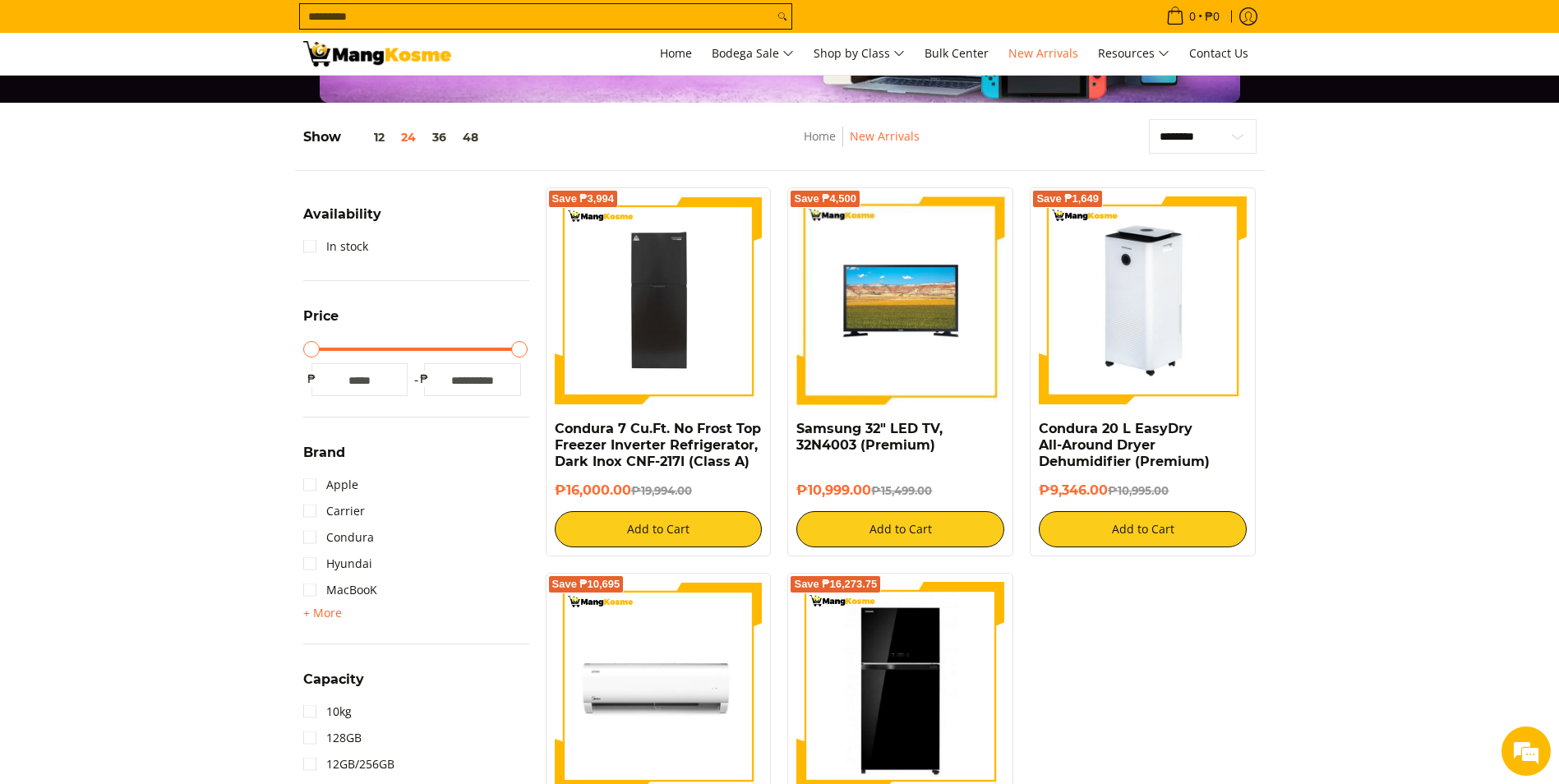 click at bounding box center (1142, 300) 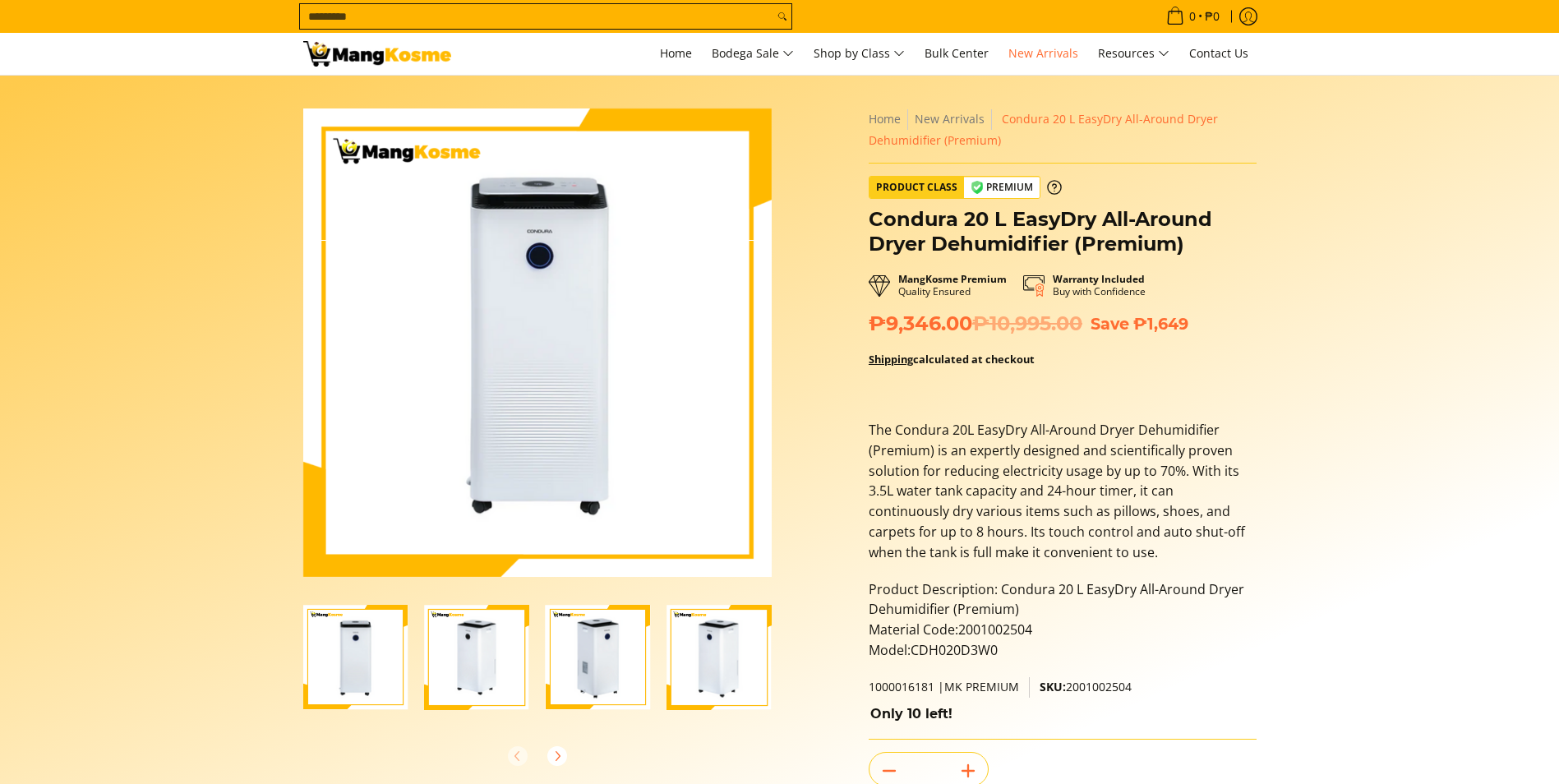scroll, scrollTop: 0, scrollLeft: 0, axis: both 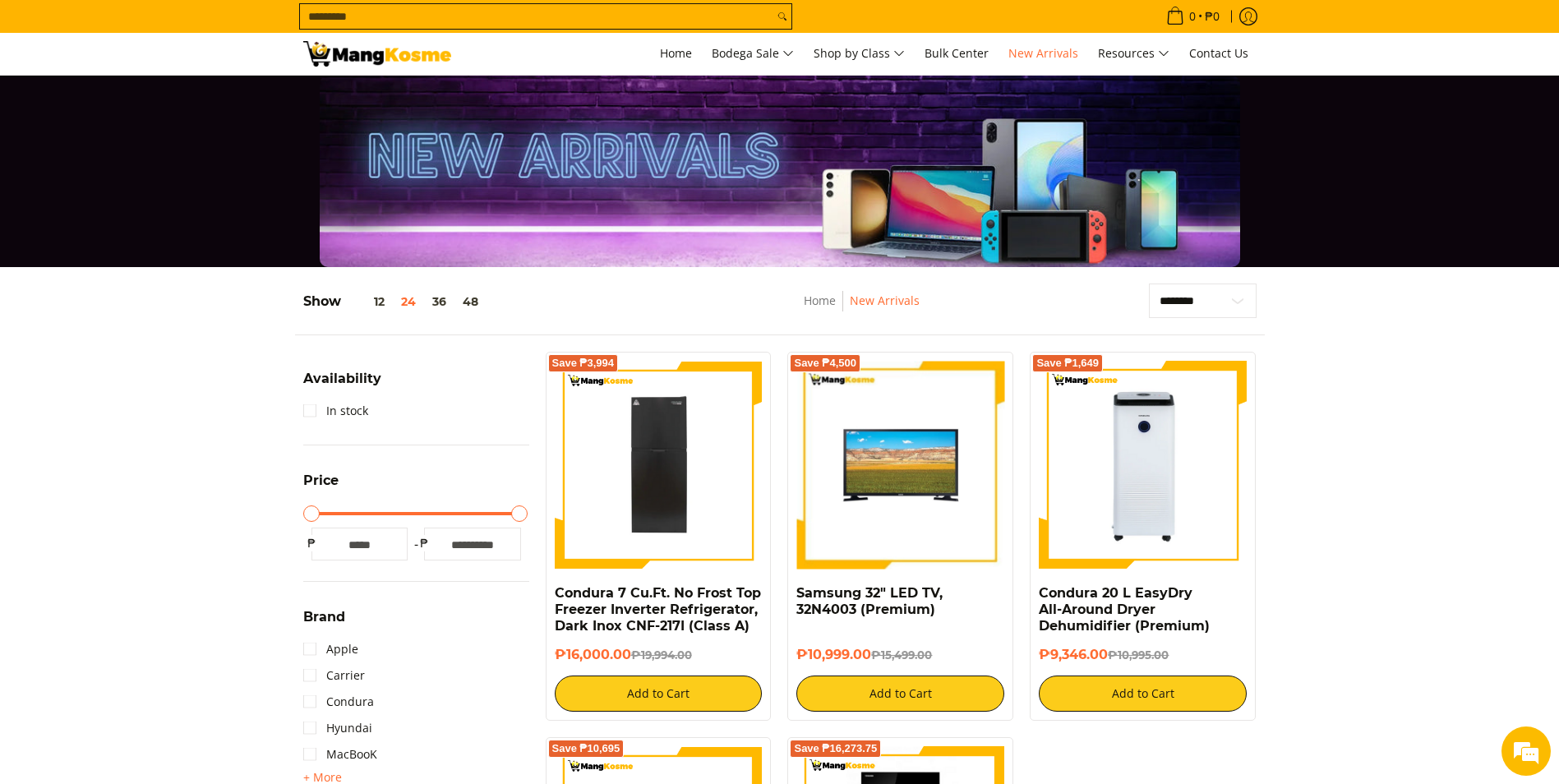 click on "**********" at bounding box center (779, 1248) 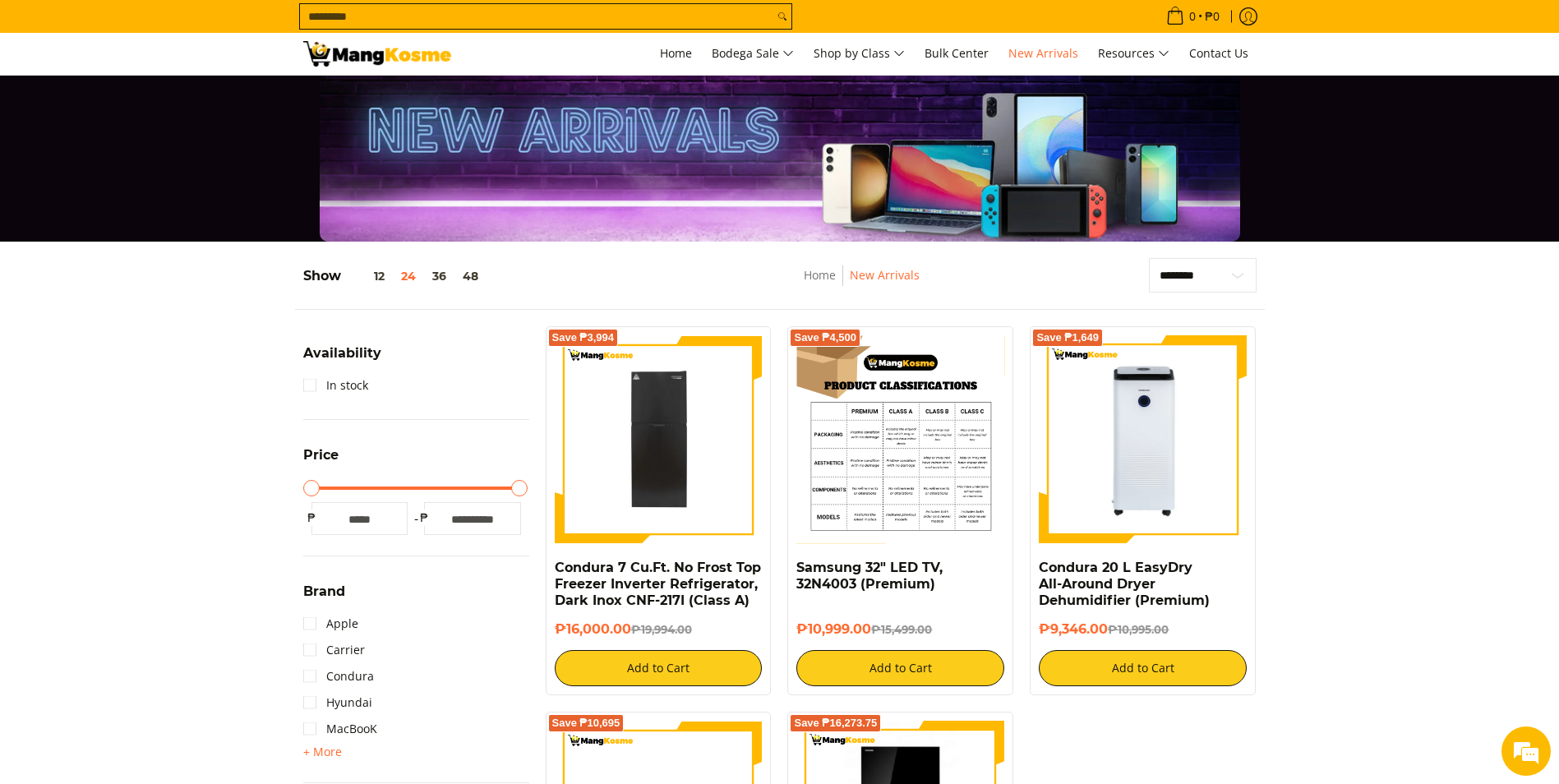 scroll, scrollTop: 0, scrollLeft: 0, axis: both 